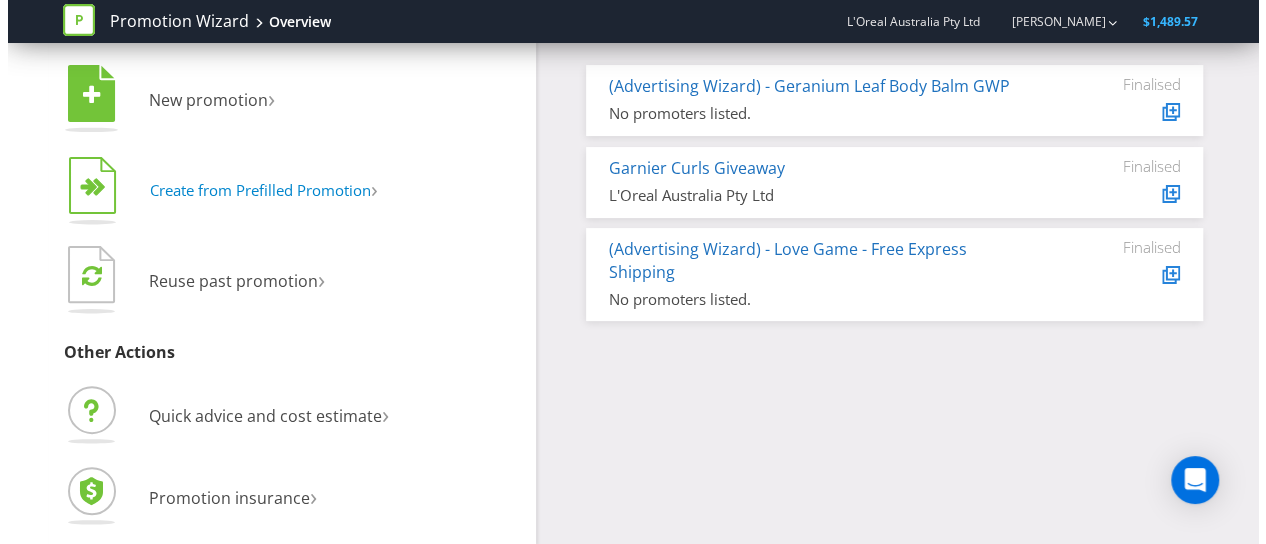 scroll, scrollTop: 0, scrollLeft: 0, axis: both 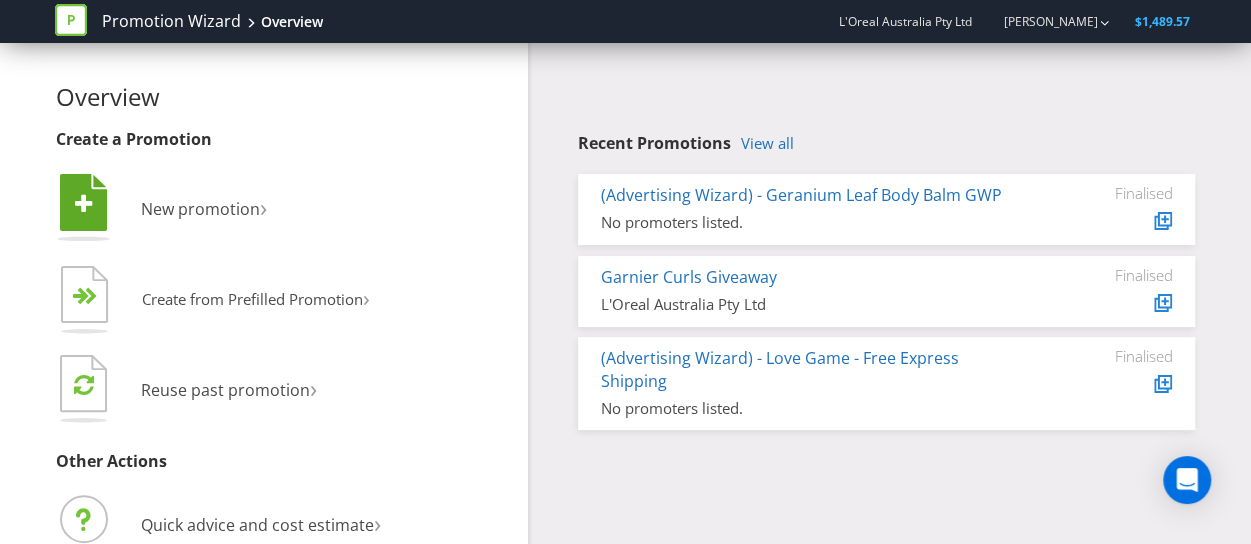 click on " New promotion  ›" at bounding box center (285, 210) 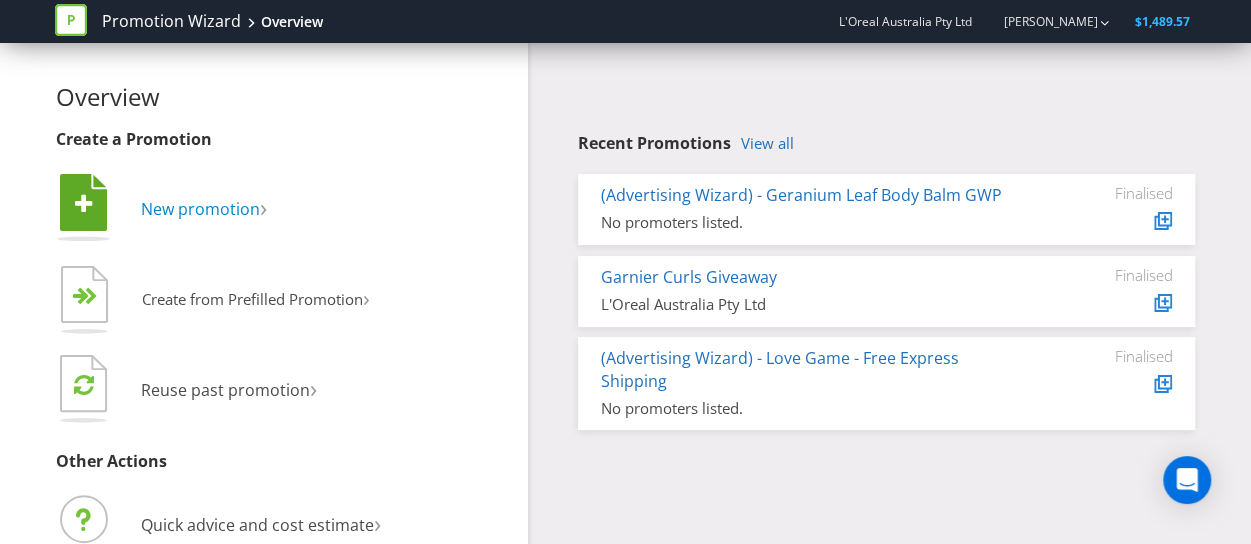 click on "New promotion" at bounding box center [200, 209] 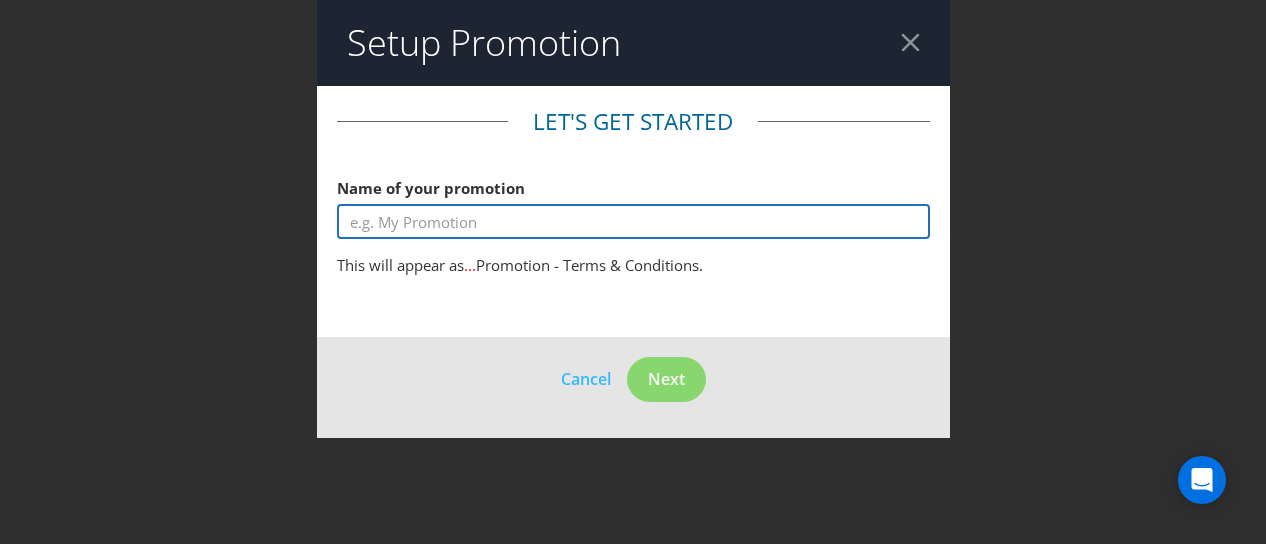 click at bounding box center [633, 221] 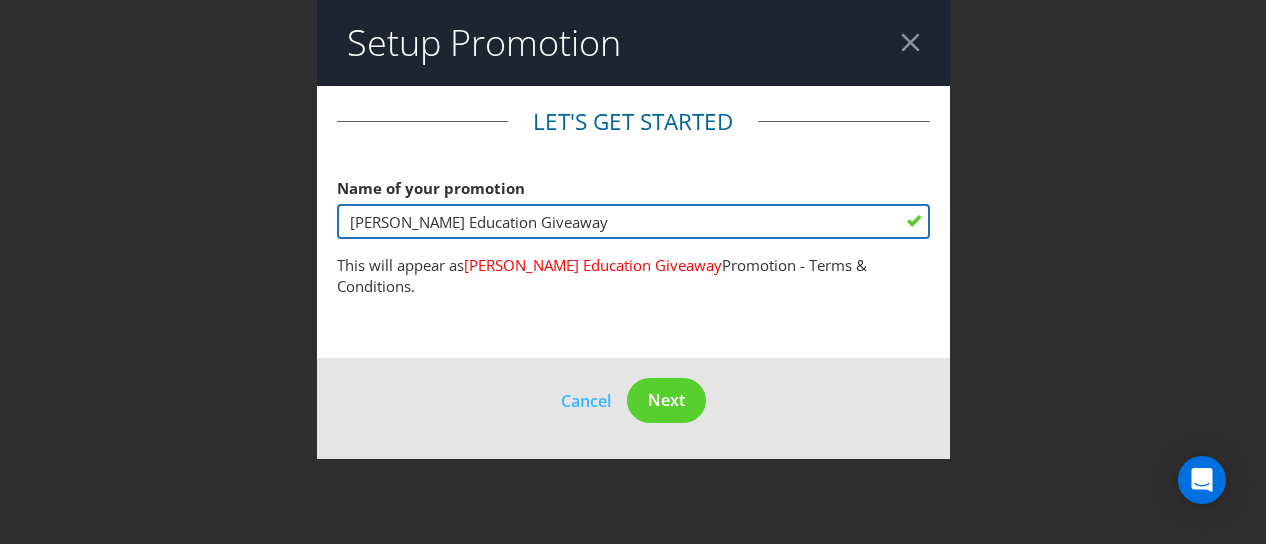 type on "[PERSON_NAME] Education Giveaway" 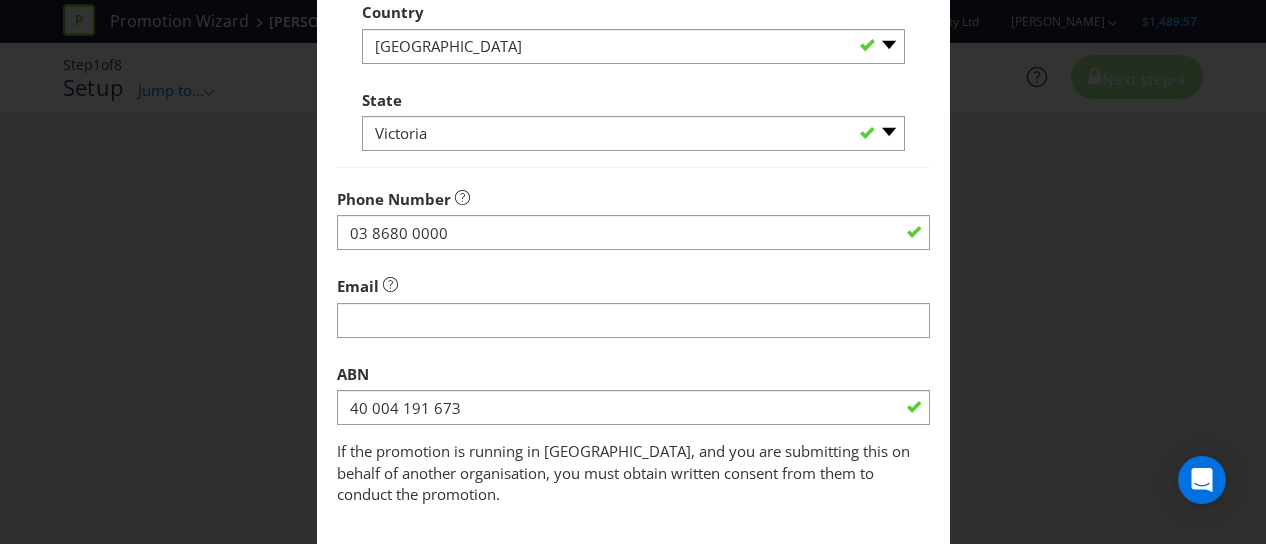 scroll, scrollTop: 760, scrollLeft: 0, axis: vertical 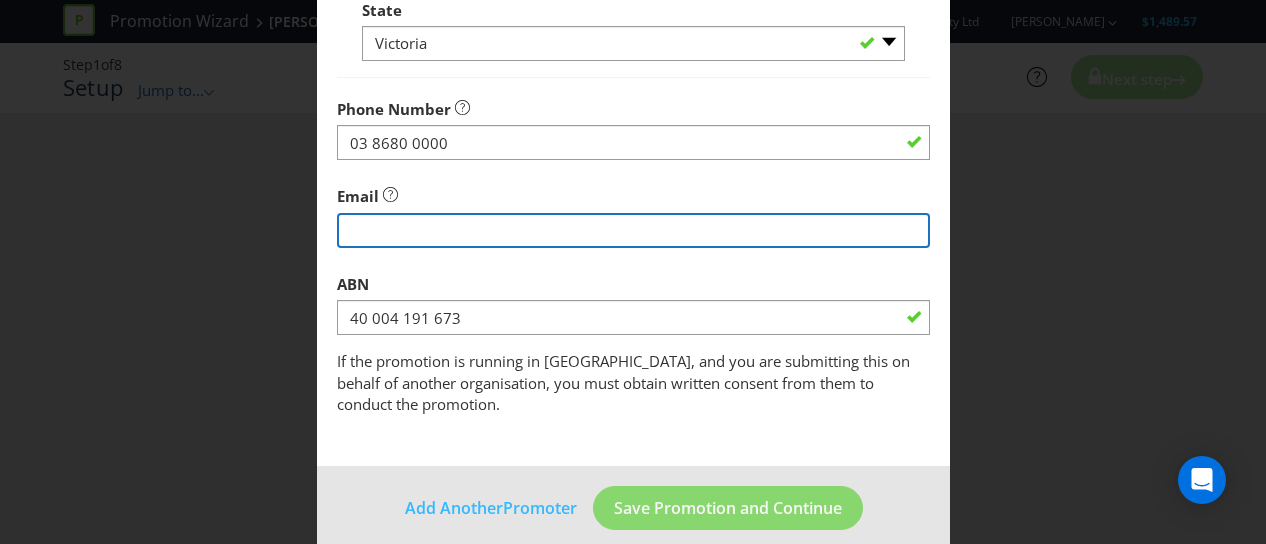 click at bounding box center (633, 230) 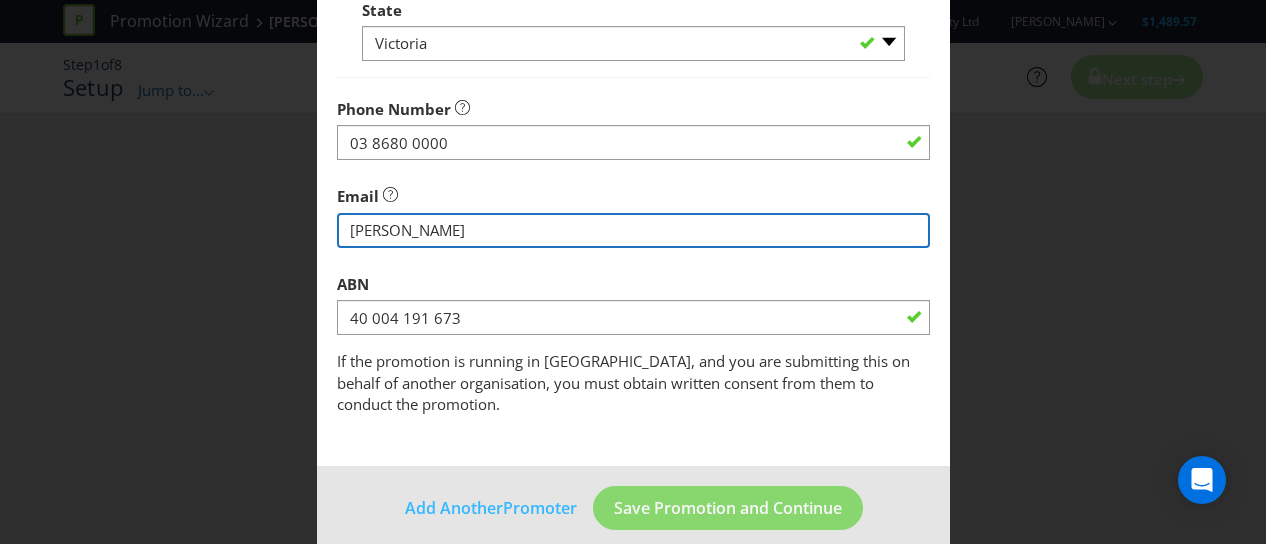 type on "[PERSON_NAME][EMAIL_ADDRESS][PERSON_NAME][DOMAIN_NAME]" 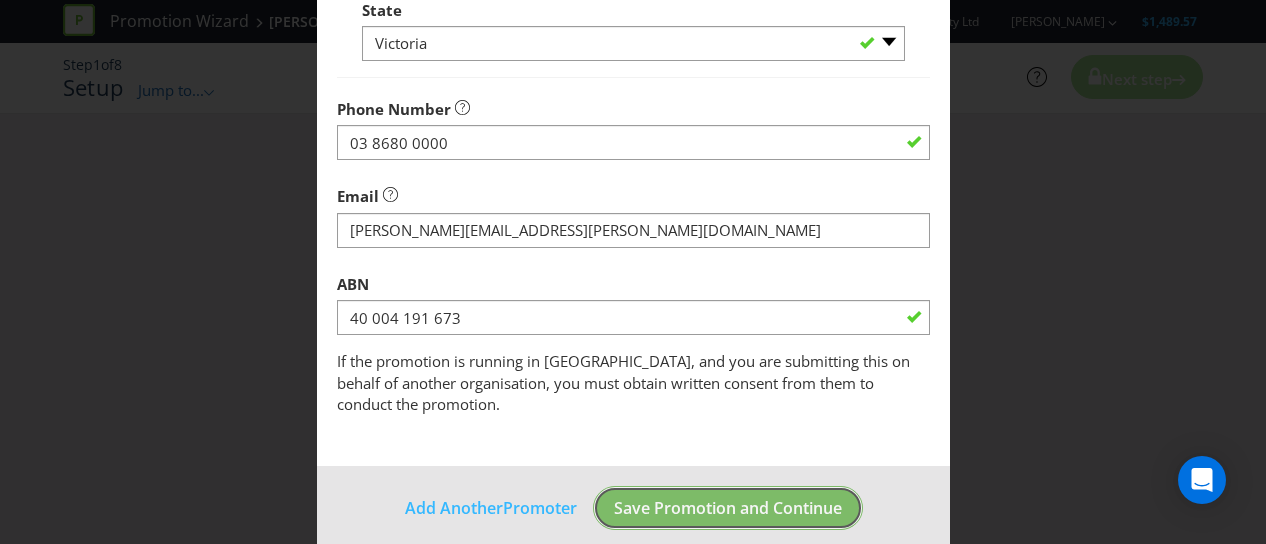 click on "Save Promotion and Continue" at bounding box center (728, 508) 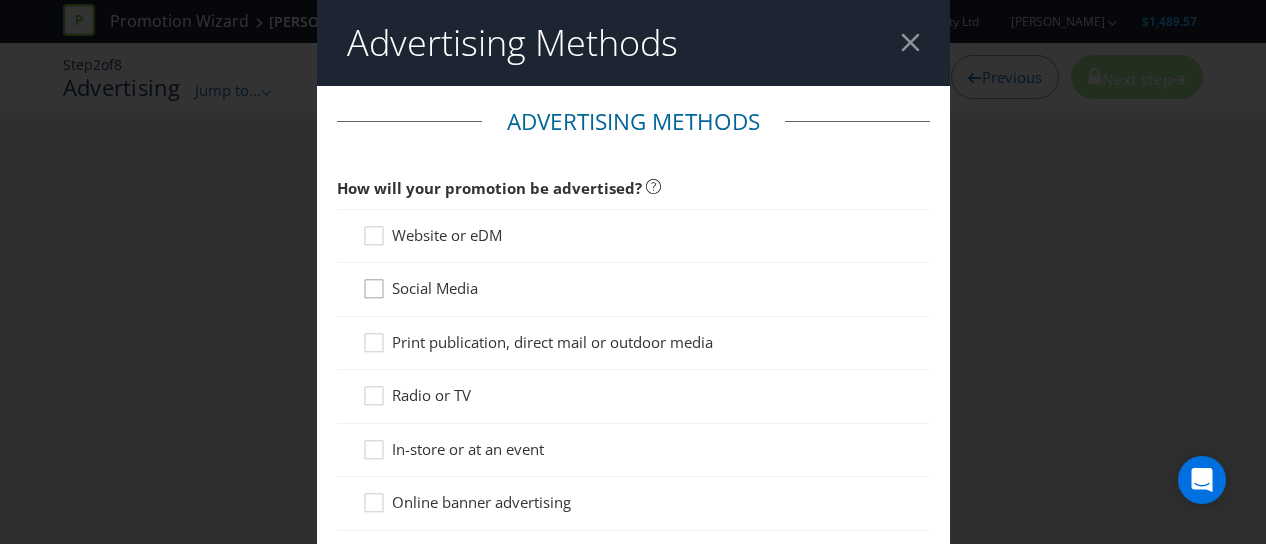 click 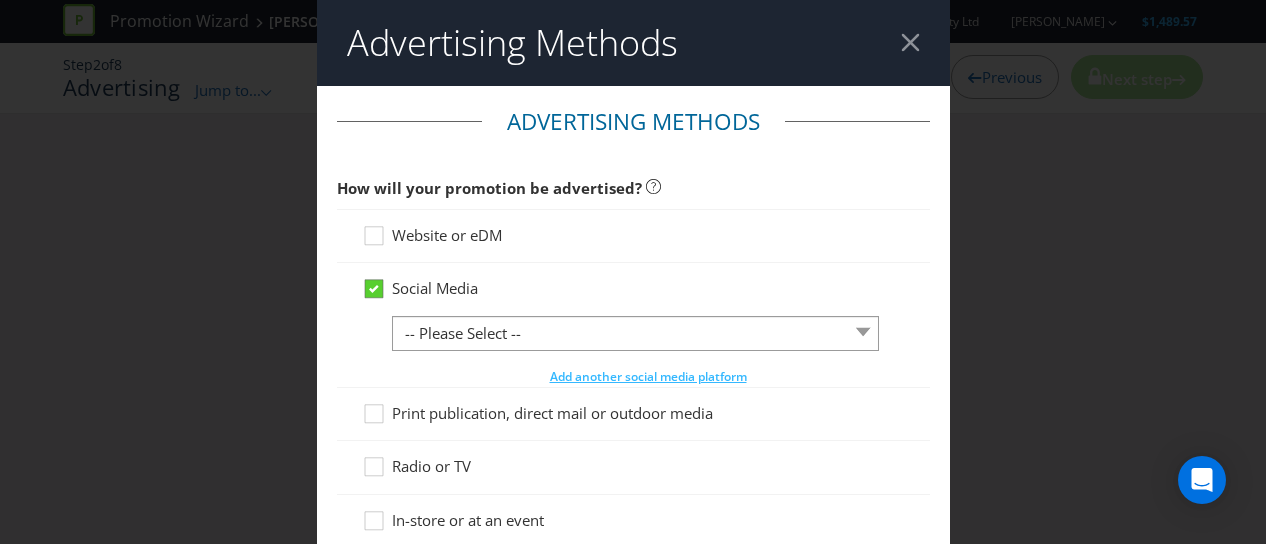 scroll, scrollTop: 291, scrollLeft: 0, axis: vertical 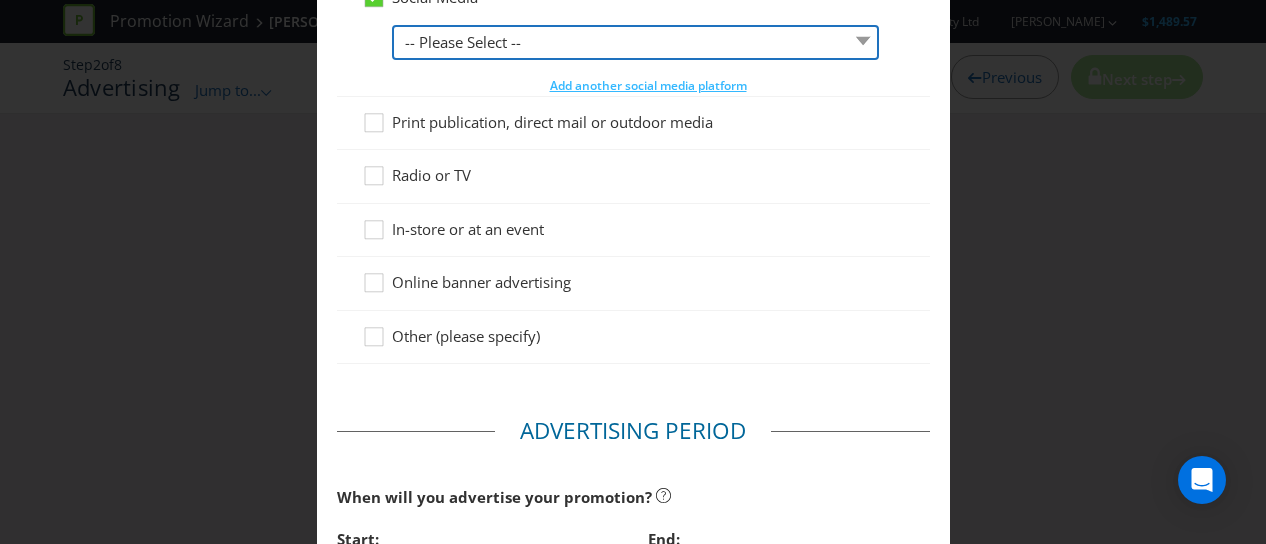 click on "-- Please Select -- Facebook X Instagram Snapchat LinkedIn Pinterest Tumblr Youtube Other" at bounding box center [635, 42] 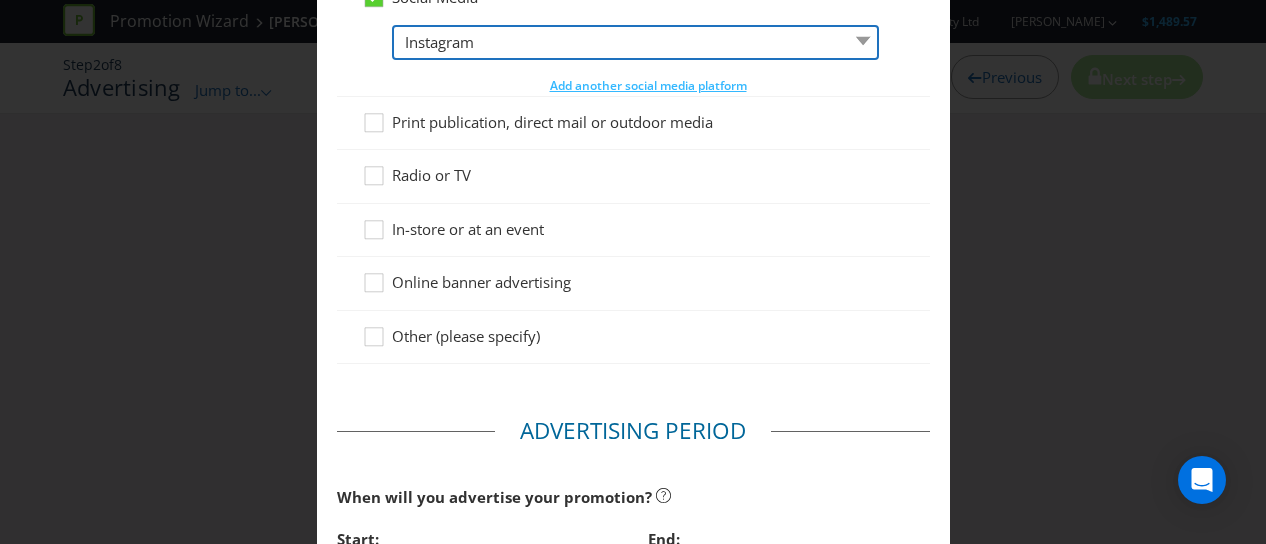 click on "-- Please Select -- Facebook X Instagram Snapchat LinkedIn Pinterest Tumblr Youtube Other" at bounding box center (635, 42) 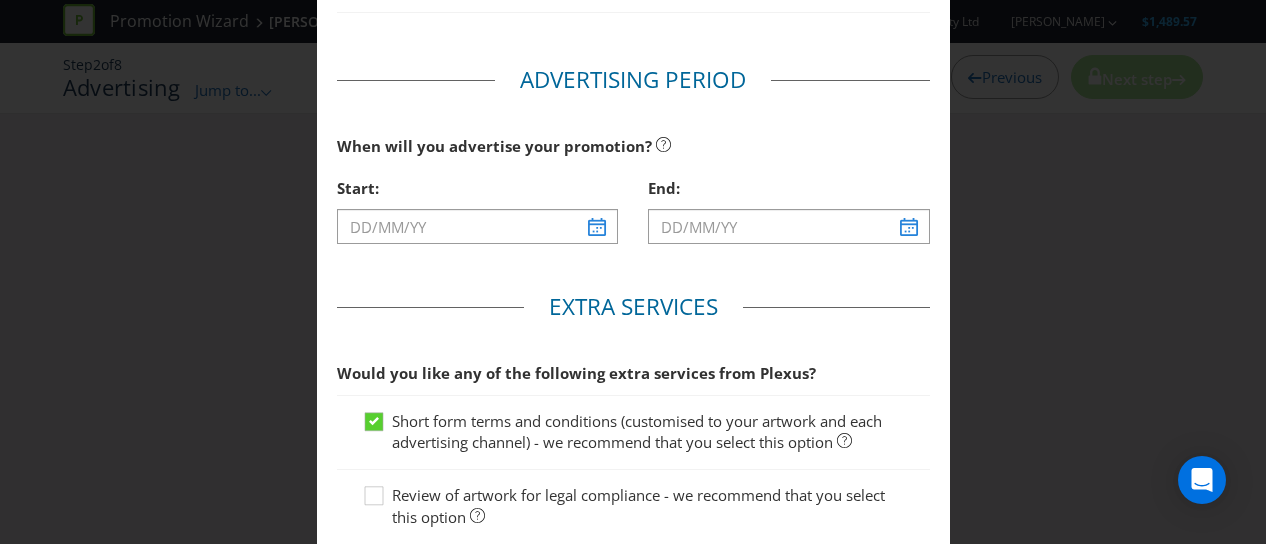 scroll, scrollTop: 641, scrollLeft: 0, axis: vertical 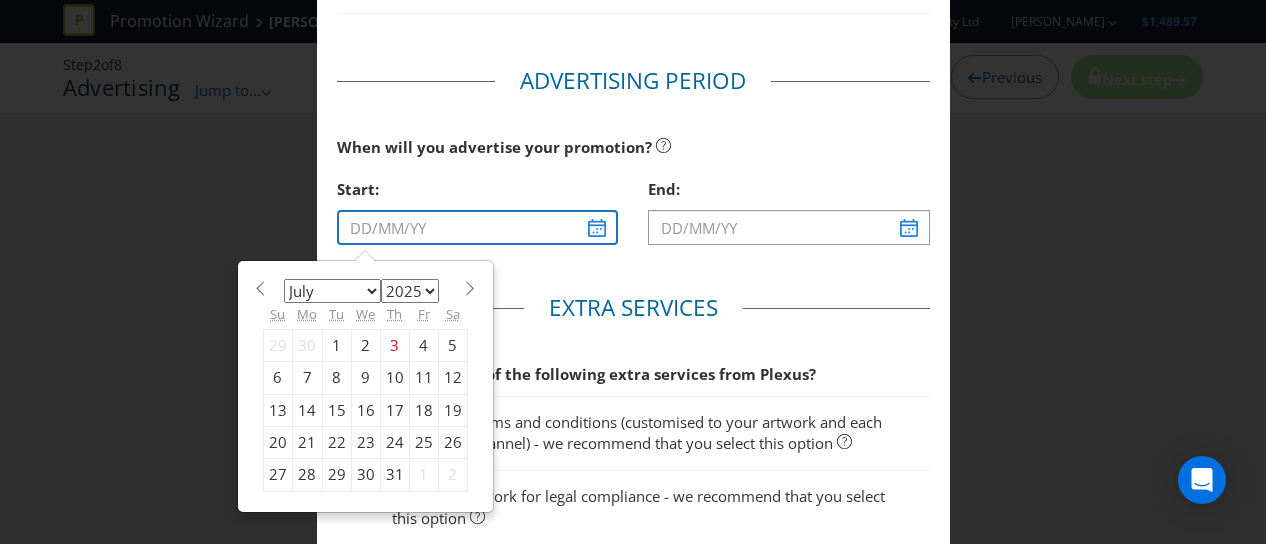 click at bounding box center (478, 227) 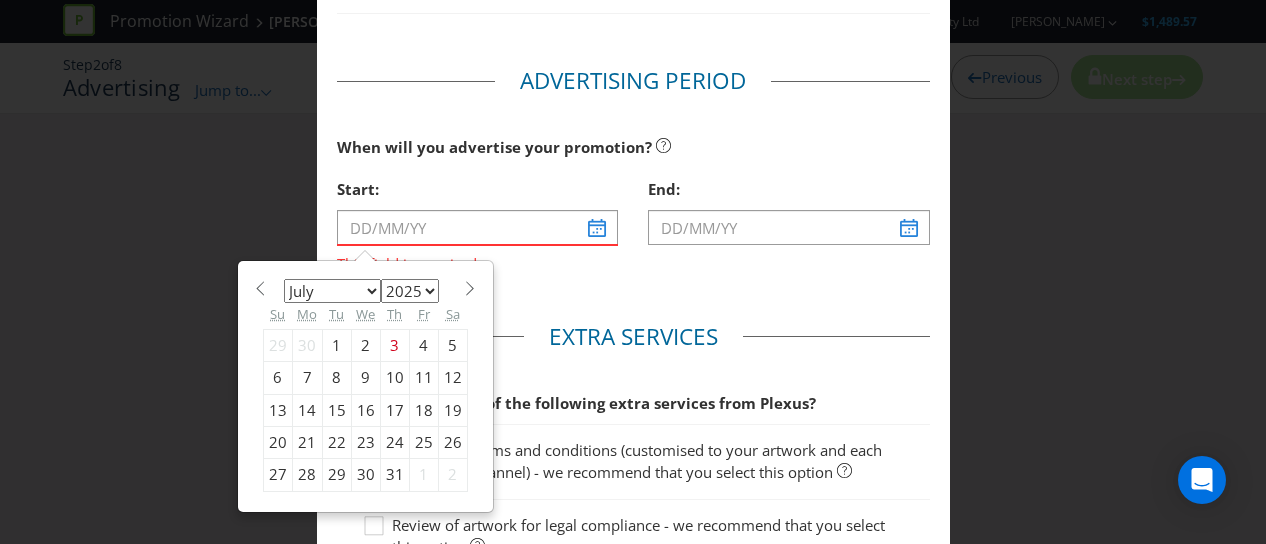 click on "17" at bounding box center [394, 410] 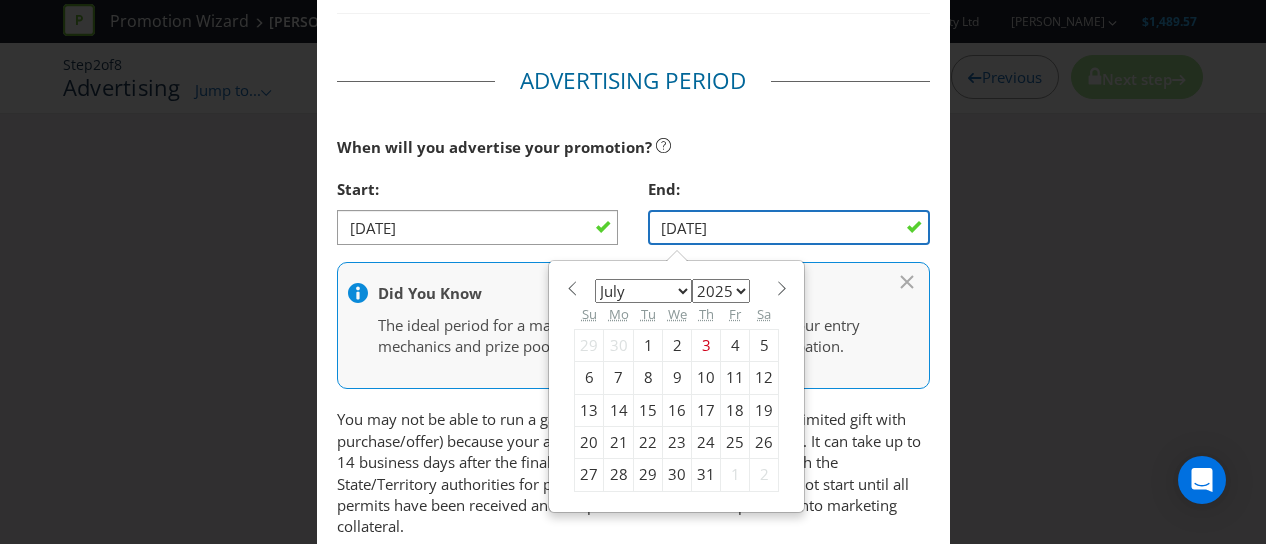 drag, startPoint x: 537, startPoint y: 374, endPoint x: 895, endPoint y: 215, distance: 391.72055 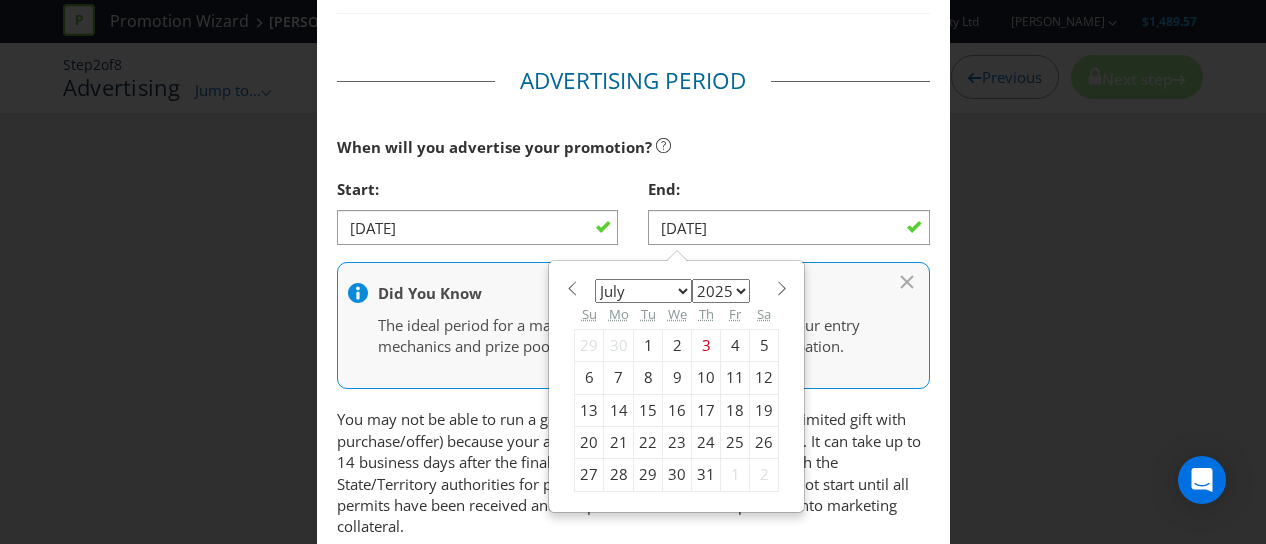 click on "27" at bounding box center (589, 475) 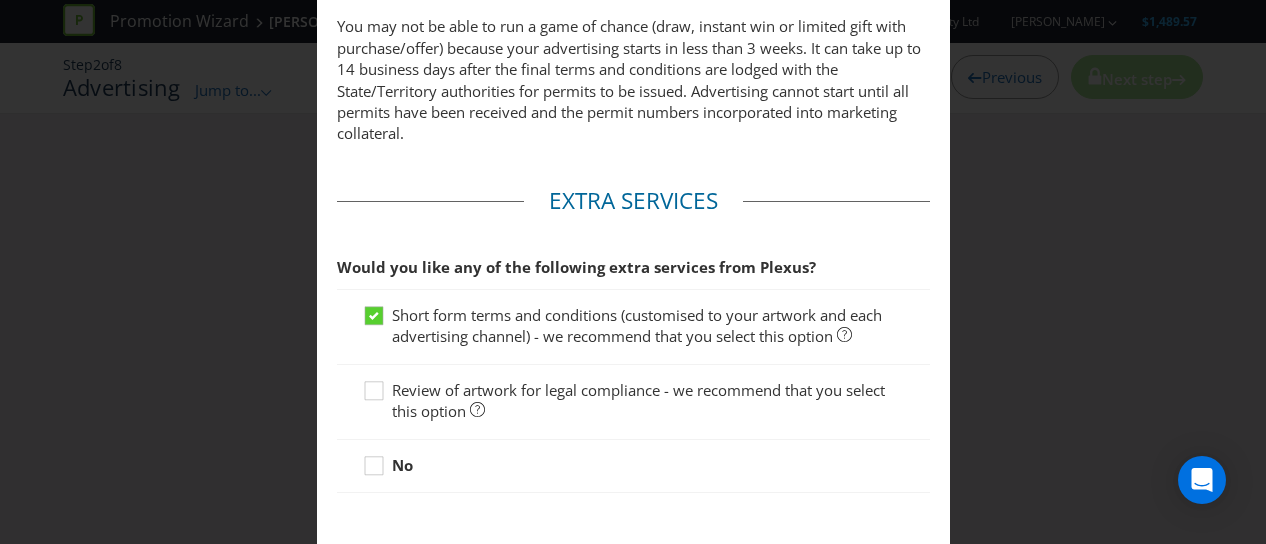 scroll, scrollTop: 1160, scrollLeft: 0, axis: vertical 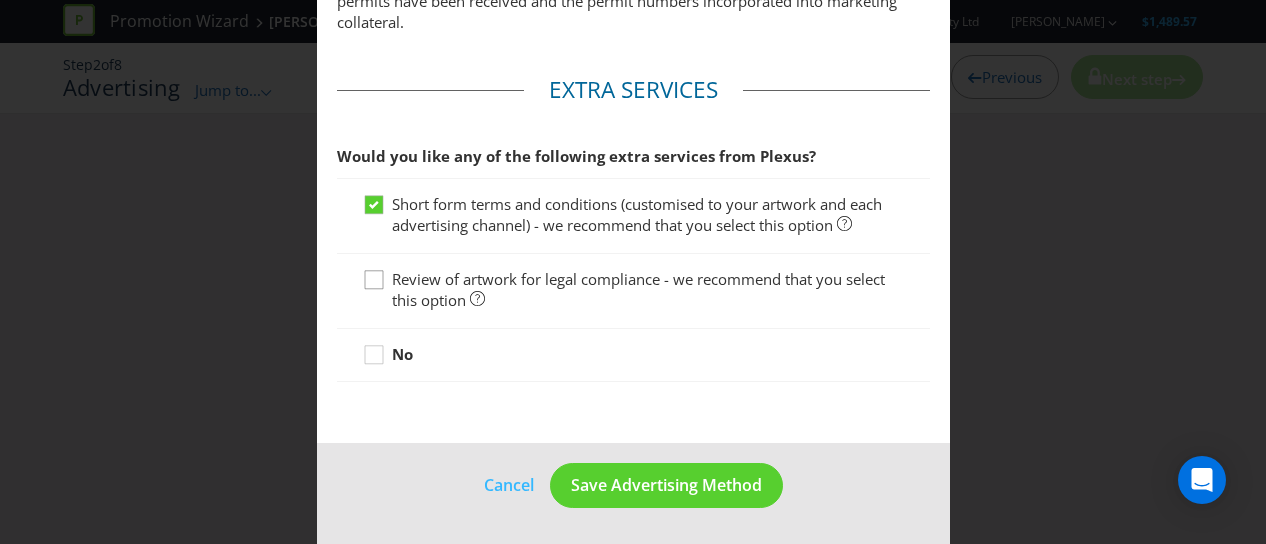 click at bounding box center [374, 273] 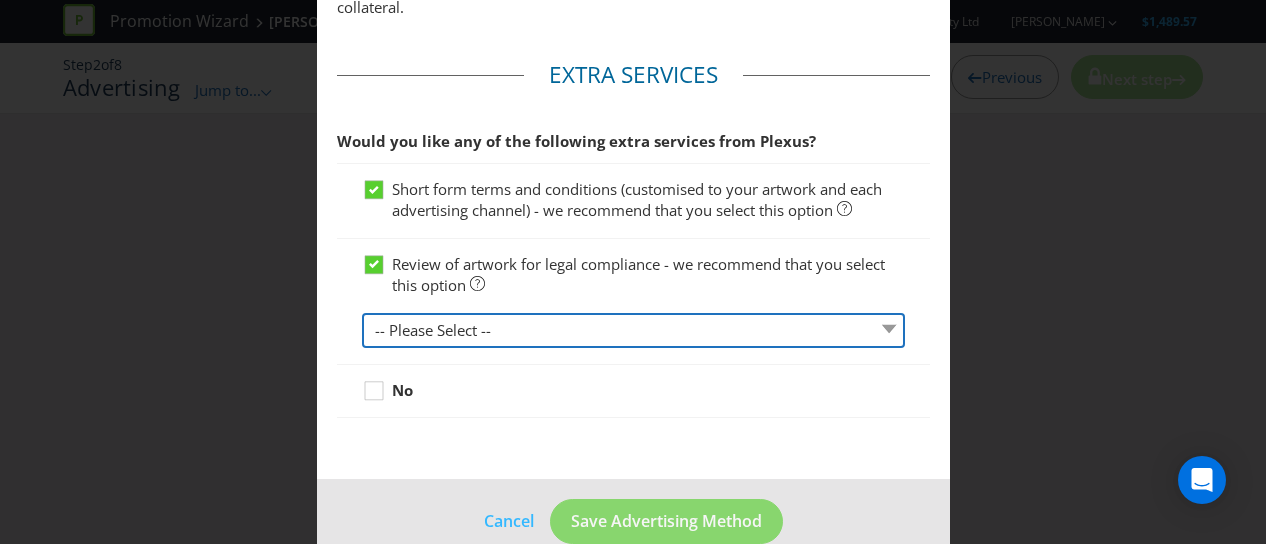 click on "-- Please Select -- 1 piece 1-4 pieces (provided at same time) 5-7 pieces (provided at same time) For more than 7 pieces, please contact us for a quote" at bounding box center (633, 330) 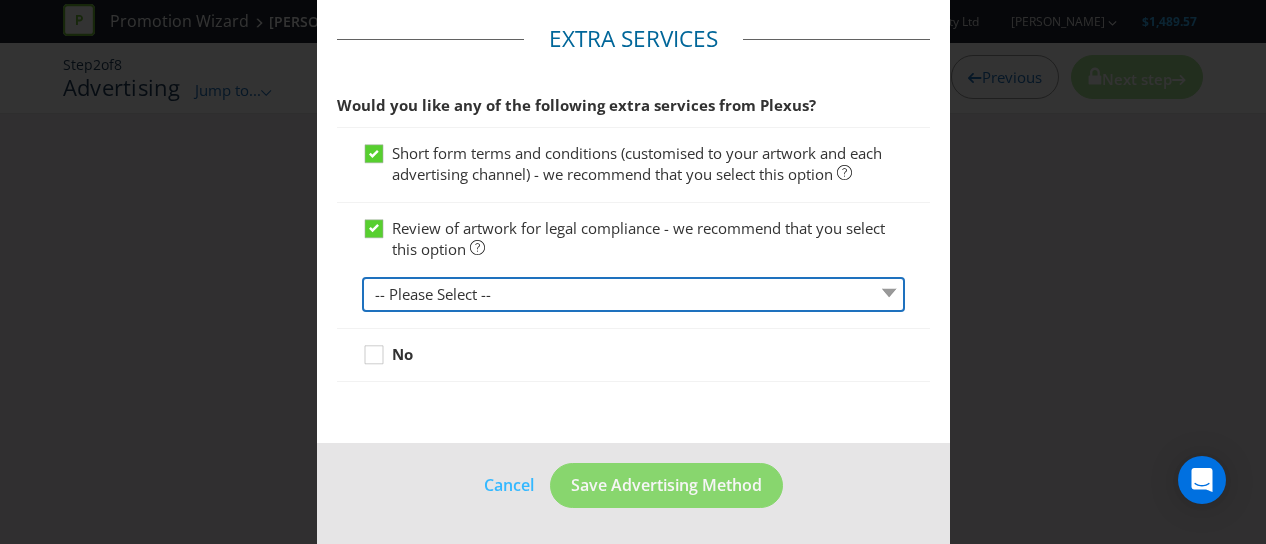 scroll, scrollTop: 1210, scrollLeft: 0, axis: vertical 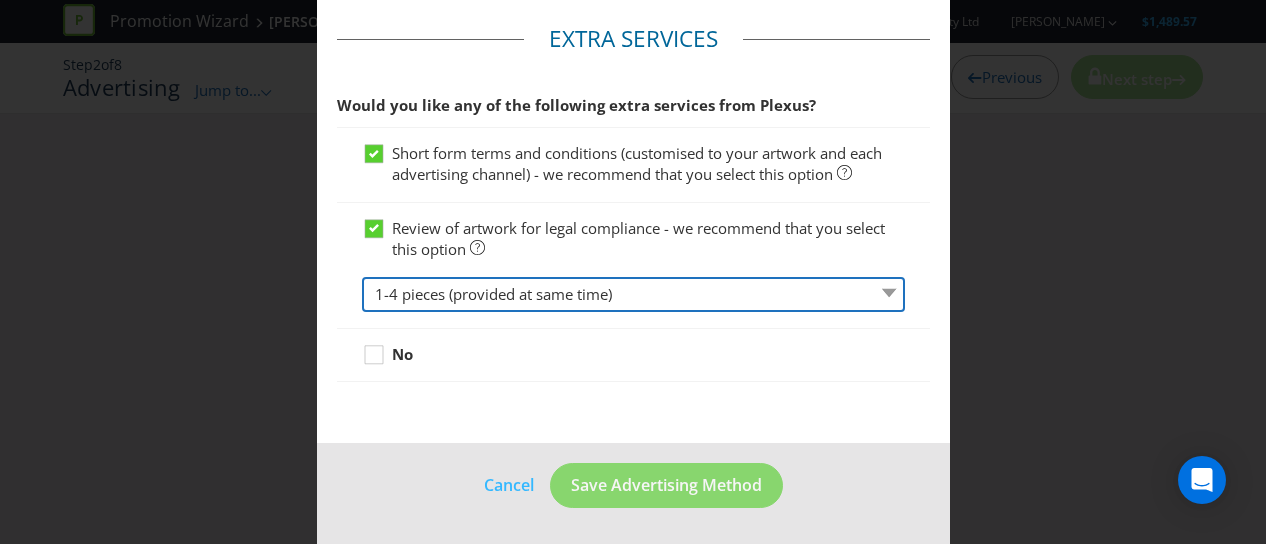 click on "-- Please Select -- 1 piece 1-4 pieces (provided at same time) 5-7 pieces (provided at same time) For more than 7 pieces, please contact us for a quote" at bounding box center [633, 294] 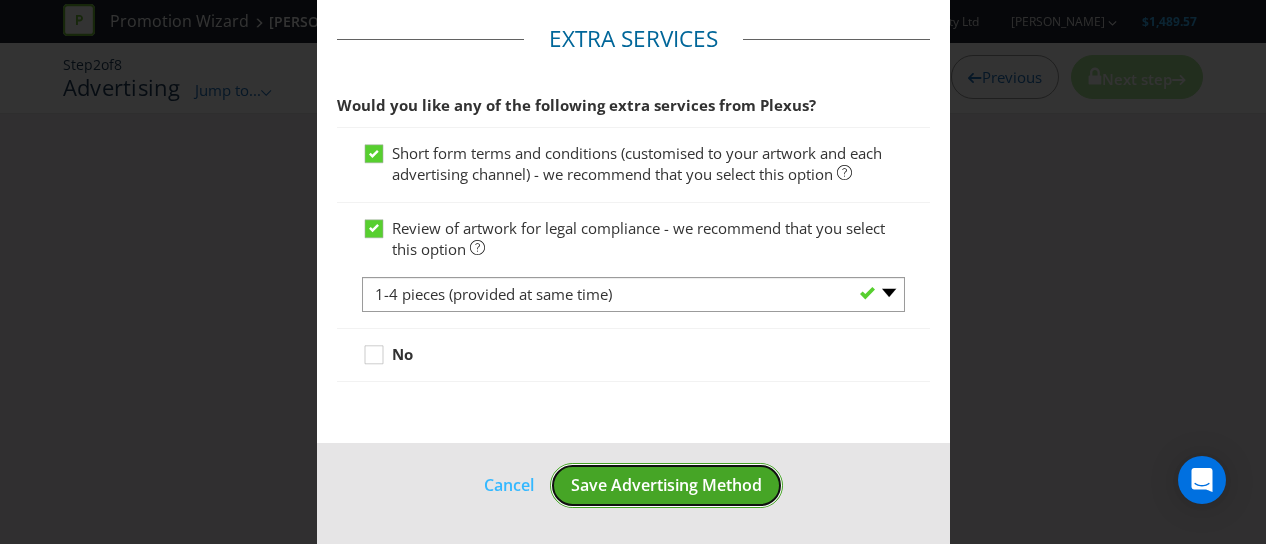 click on "Save Advertising Method" at bounding box center (666, 485) 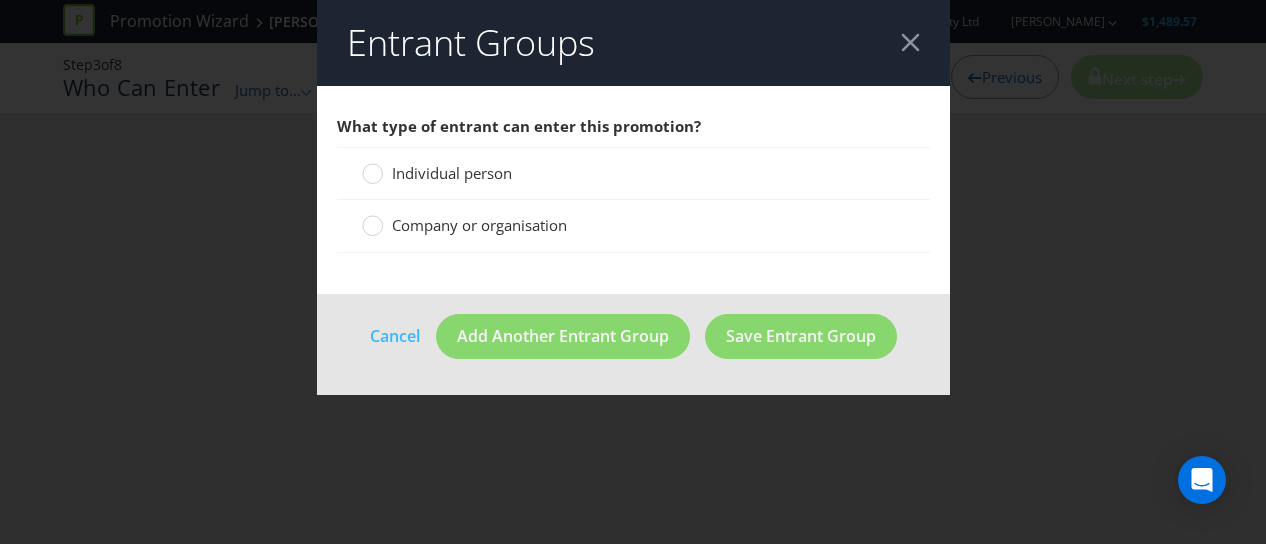 click on "Individual person" at bounding box center (439, 173) 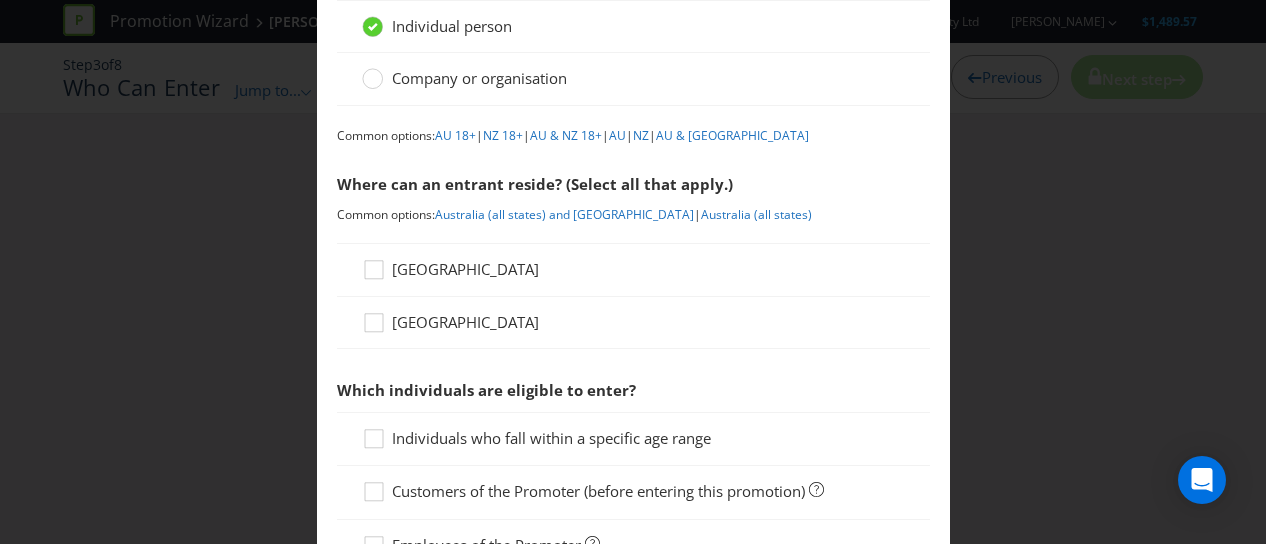 scroll, scrollTop: 148, scrollLeft: 0, axis: vertical 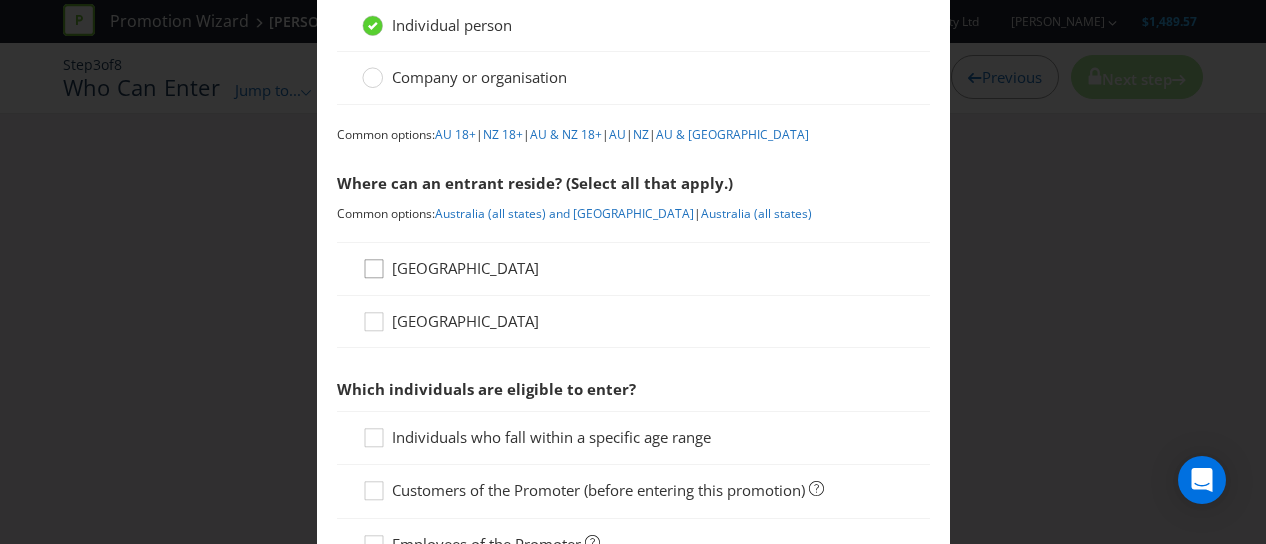 click at bounding box center (374, 262) 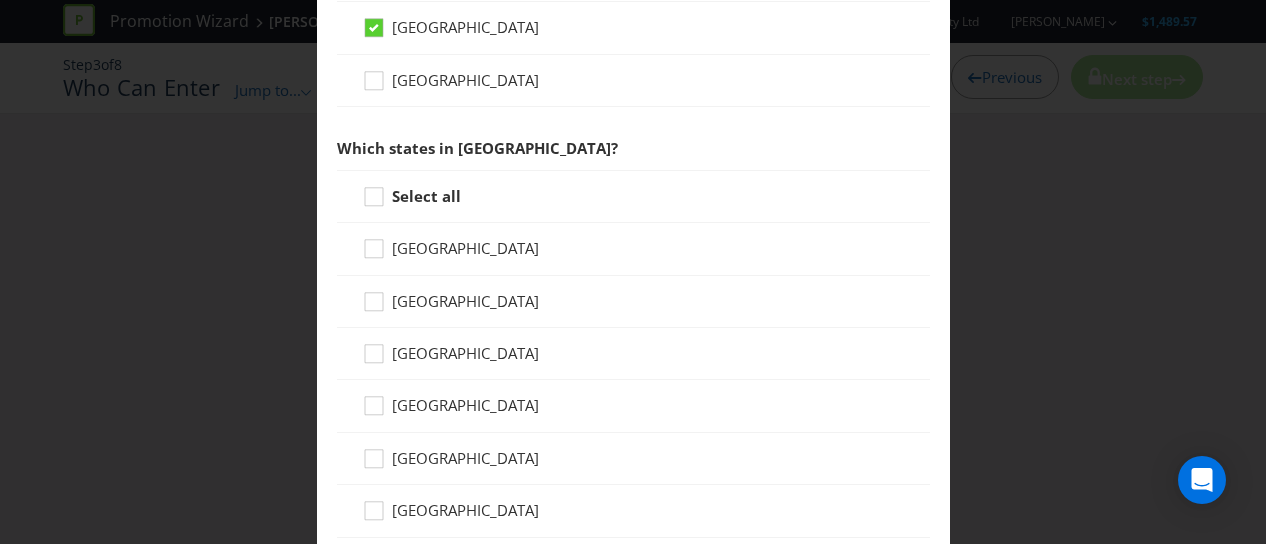 scroll, scrollTop: 390, scrollLeft: 0, axis: vertical 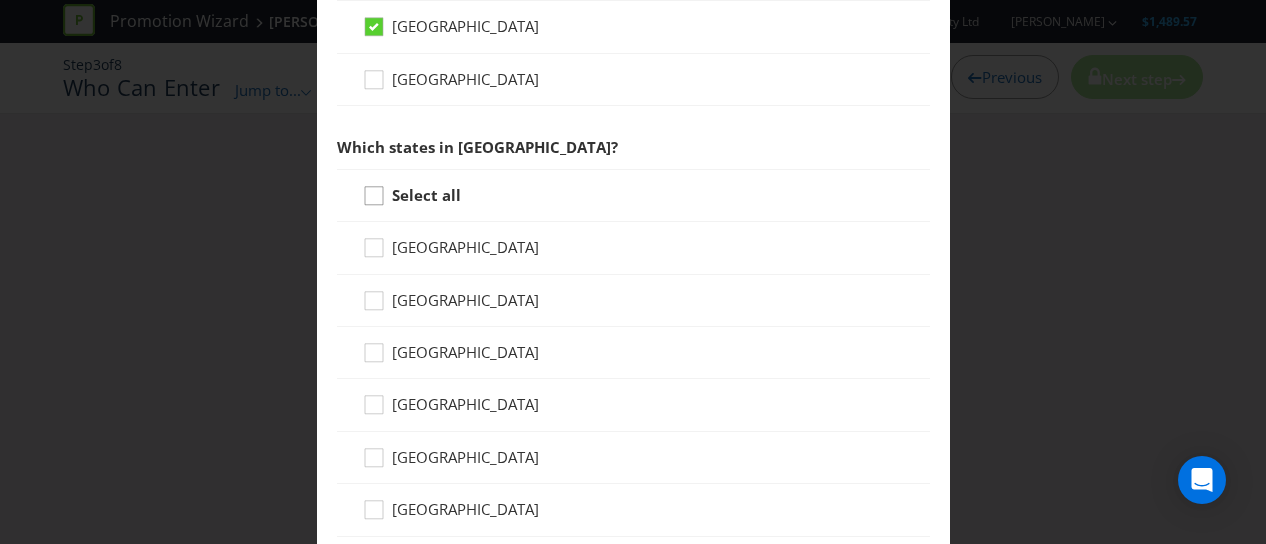 click 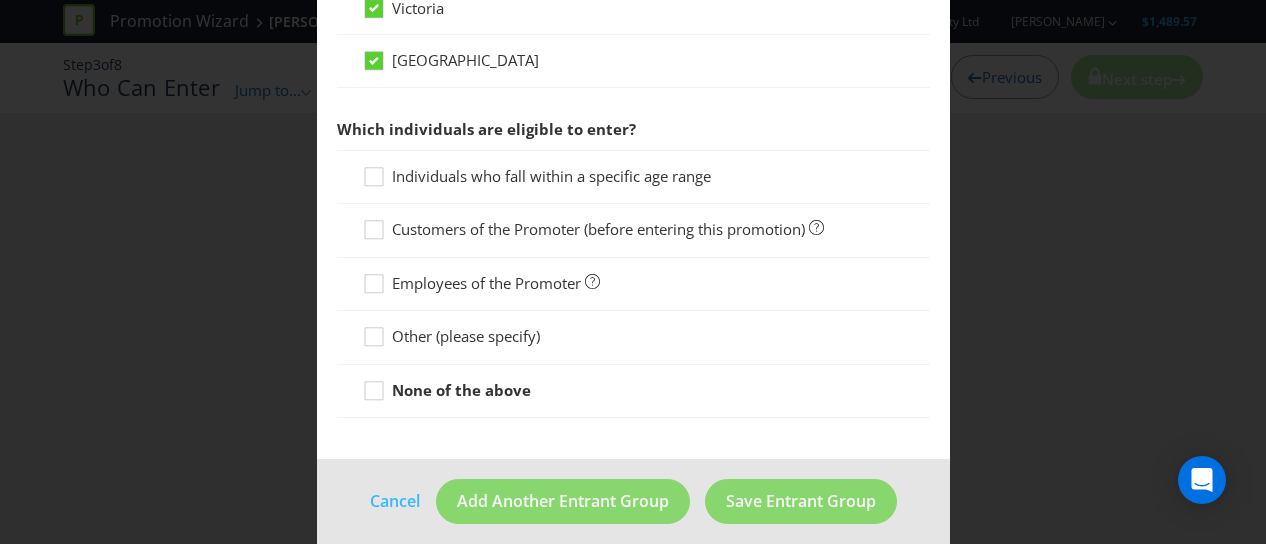 scroll, scrollTop: 945, scrollLeft: 0, axis: vertical 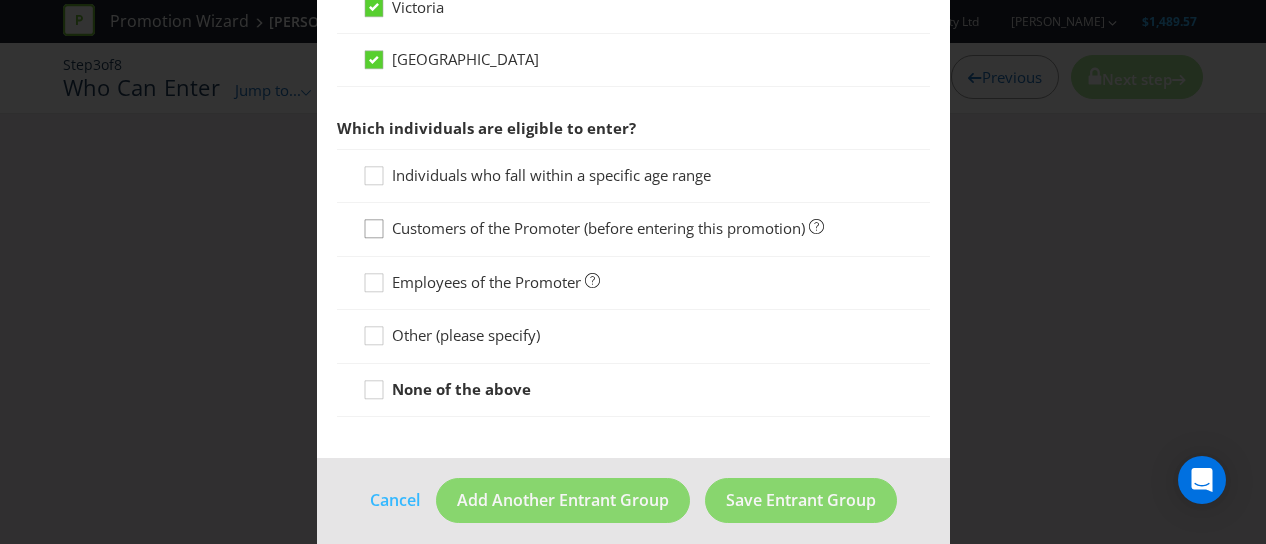 click at bounding box center [374, 222] 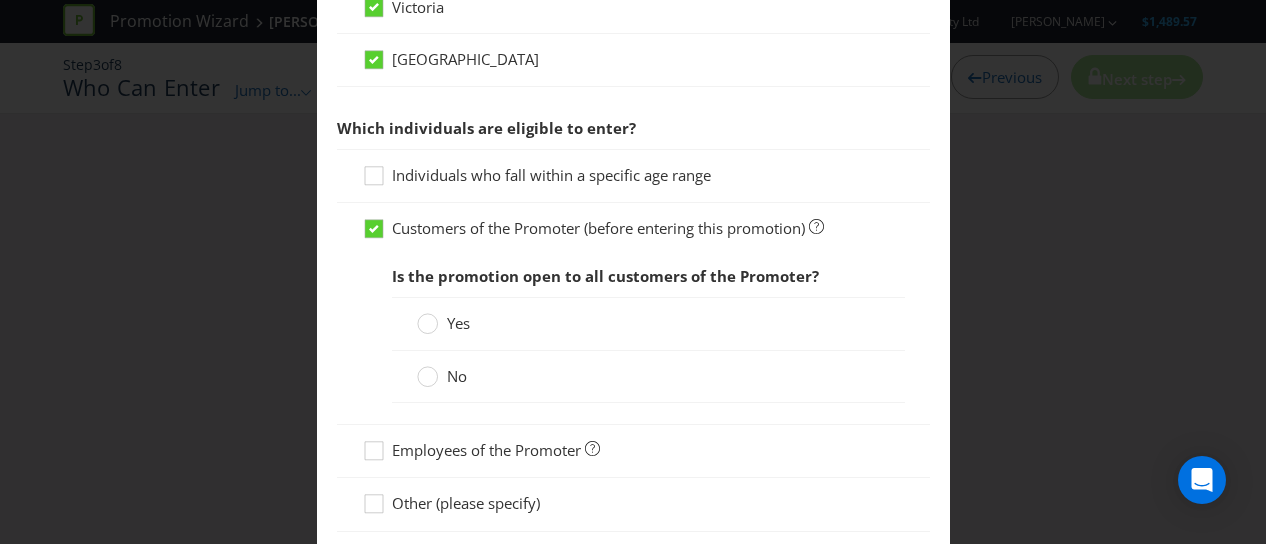 click on "Yes" at bounding box center [445, 323] 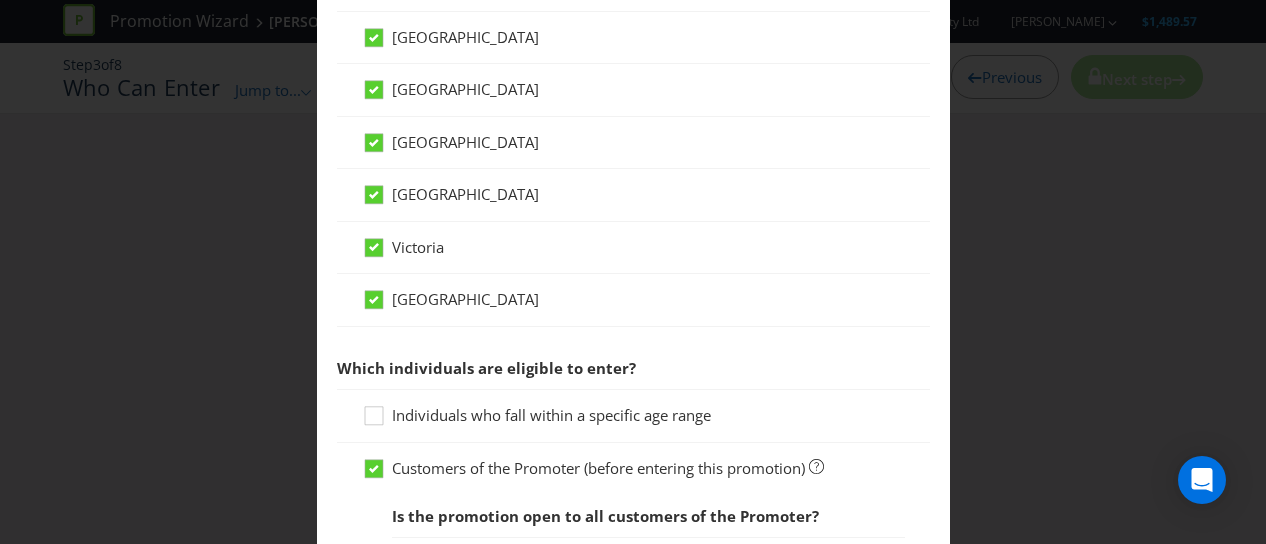scroll, scrollTop: 746, scrollLeft: 0, axis: vertical 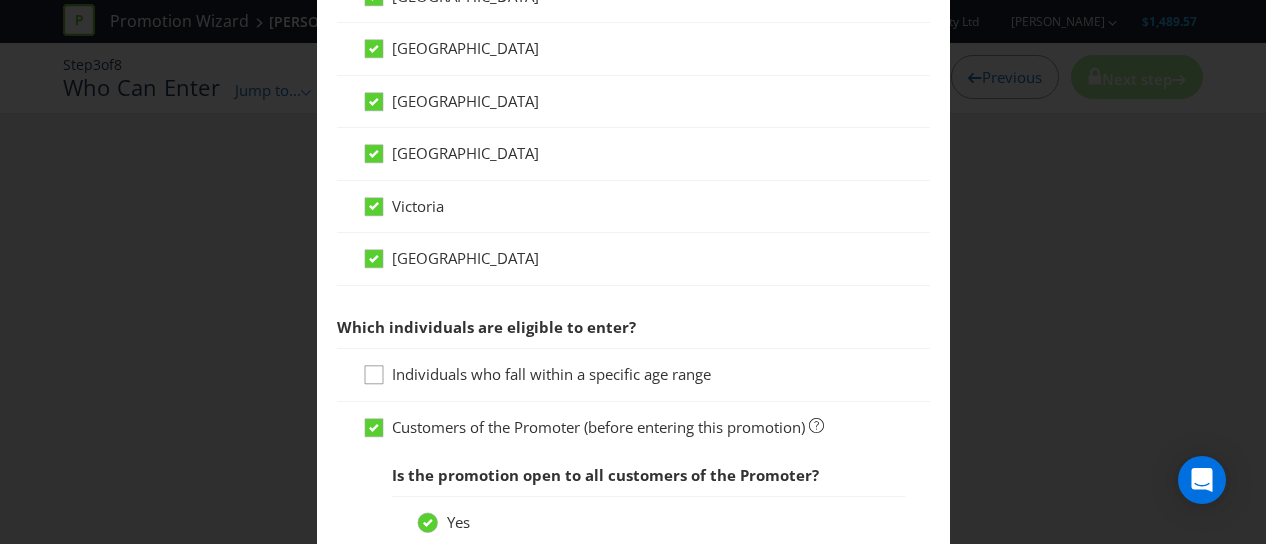 click 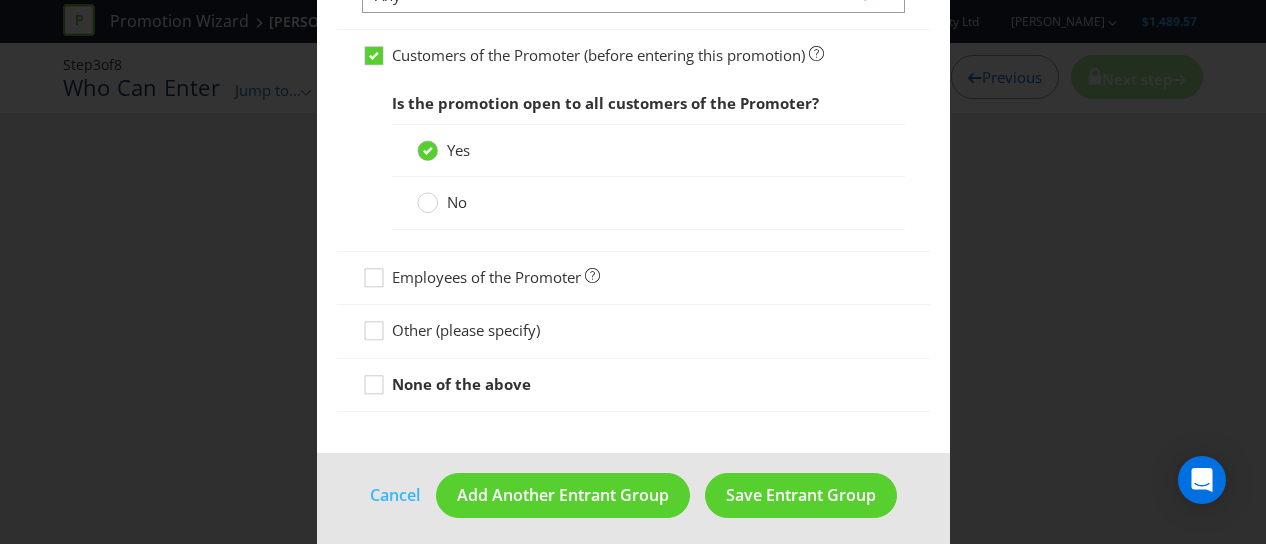scroll, scrollTop: 1321, scrollLeft: 0, axis: vertical 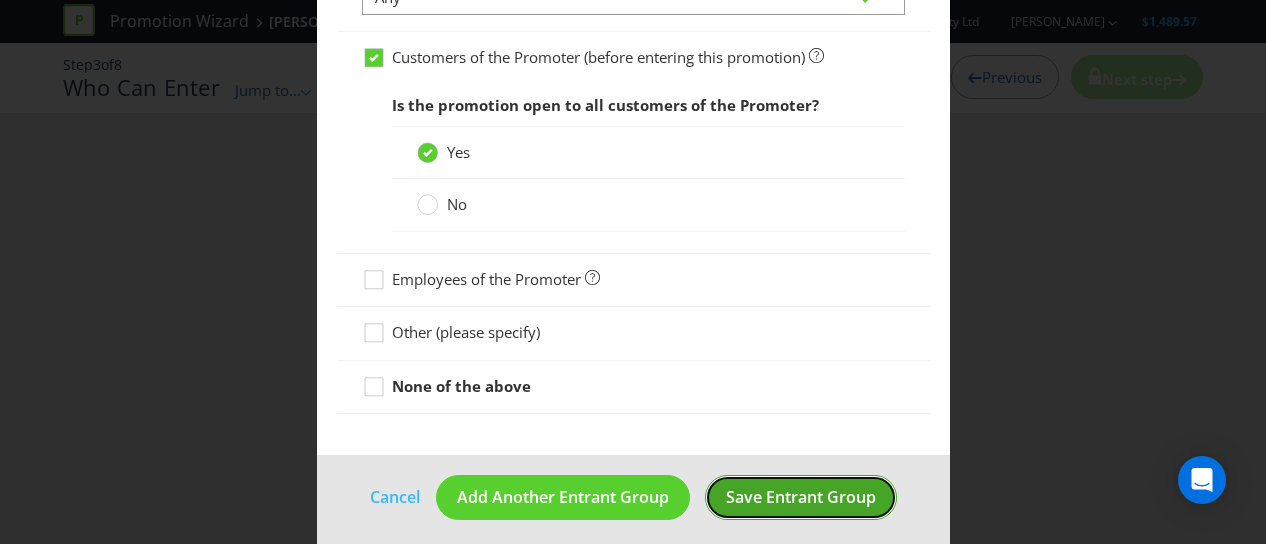 click on "Save Entrant Group" at bounding box center (801, 497) 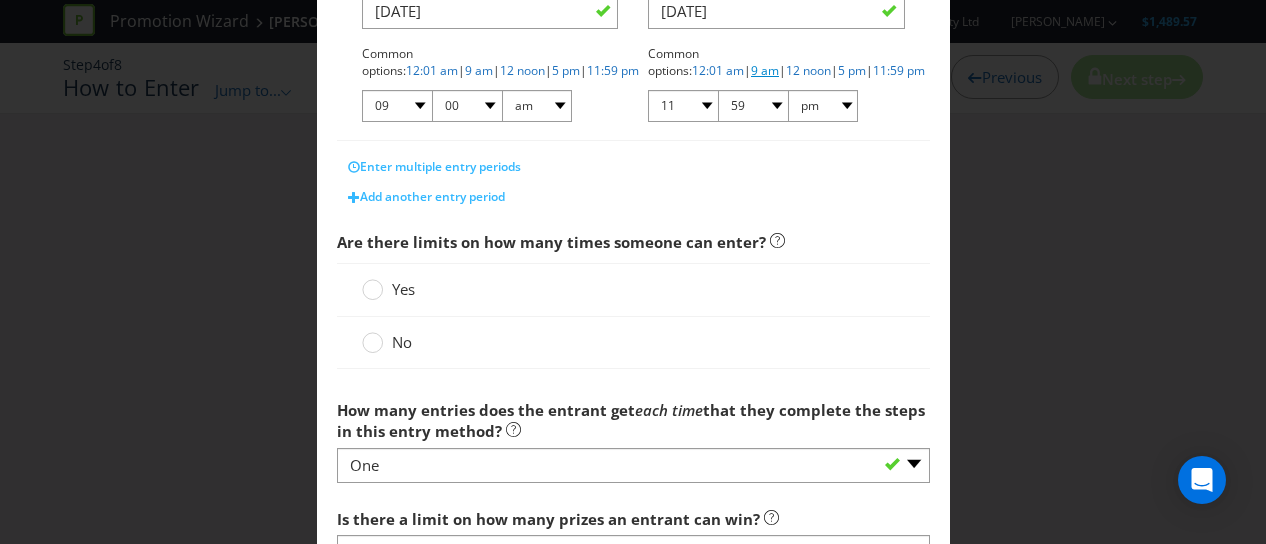 scroll, scrollTop: 447, scrollLeft: 0, axis: vertical 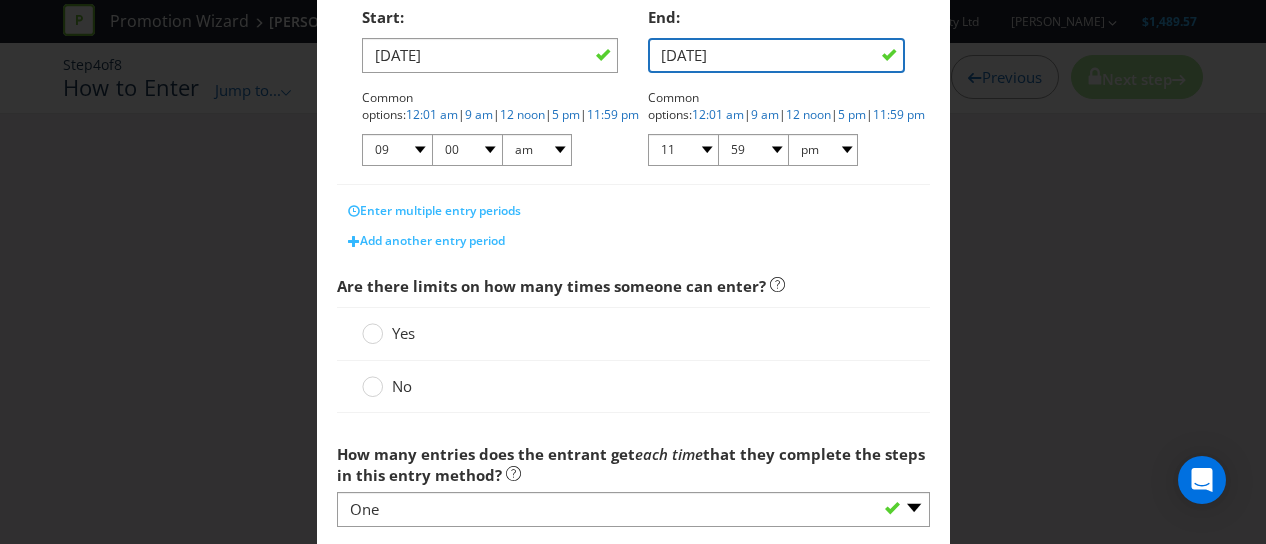 click on "[DATE]" at bounding box center [776, 55] 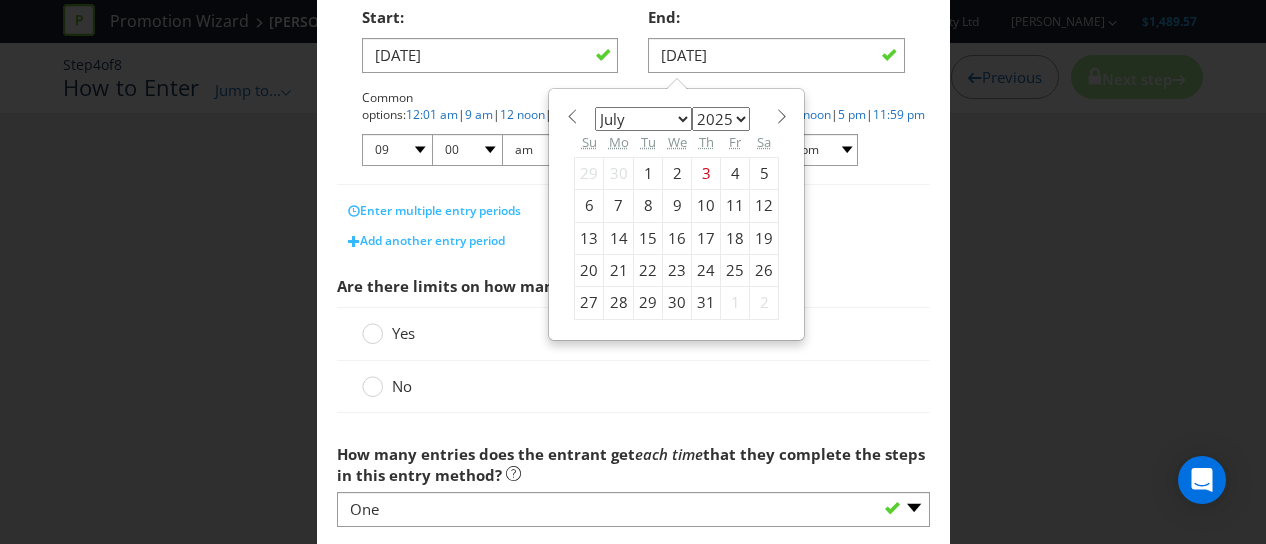 click on "26" at bounding box center [764, 270] 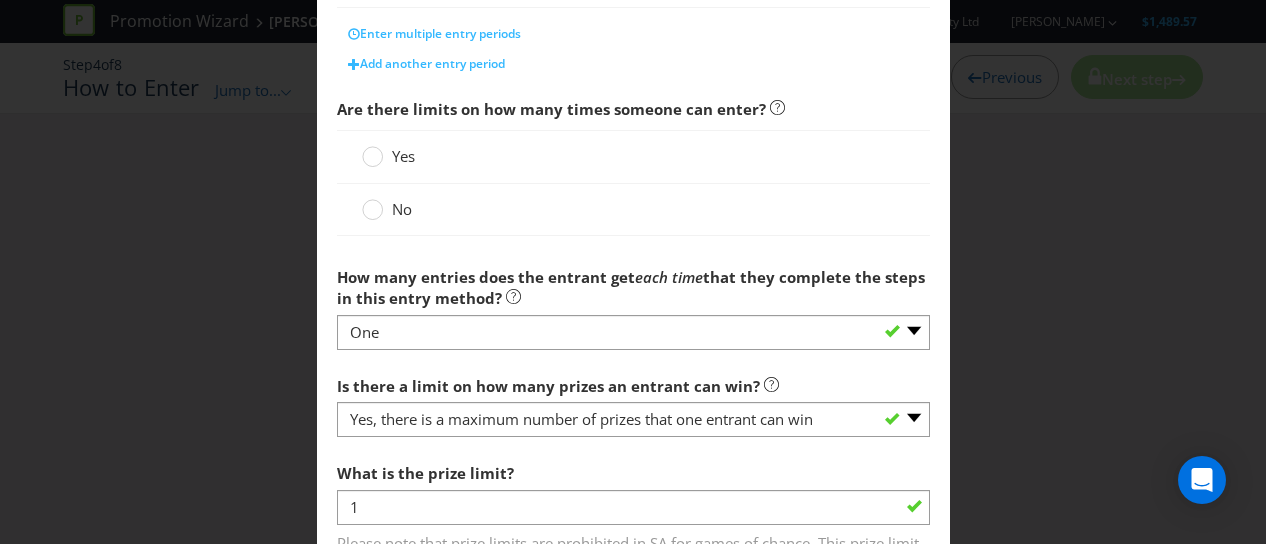 scroll, scrollTop: 560, scrollLeft: 0, axis: vertical 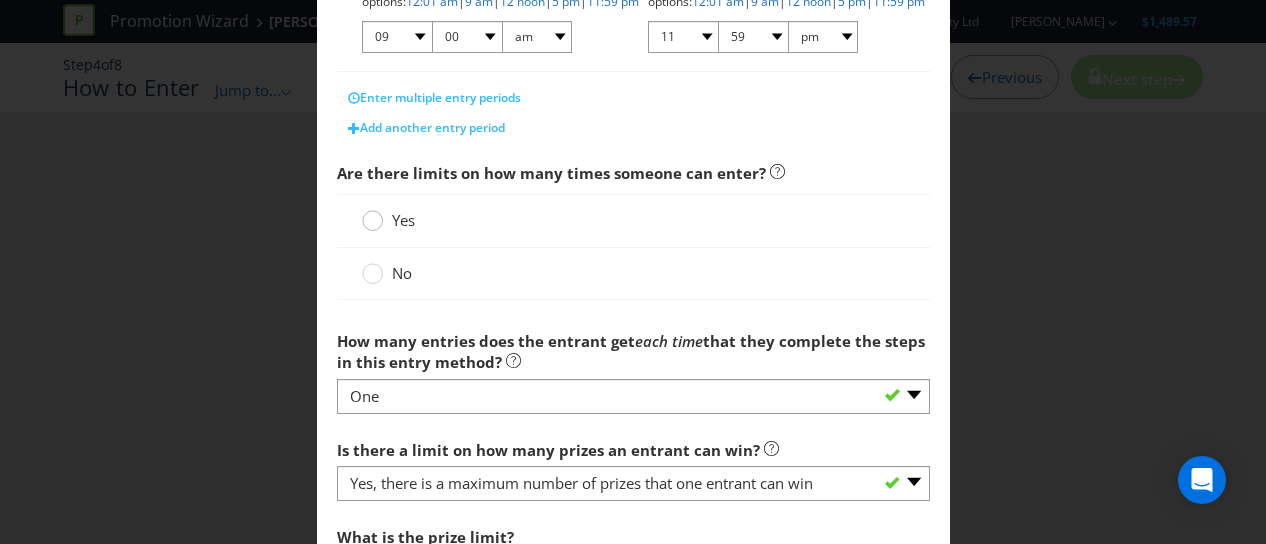 click 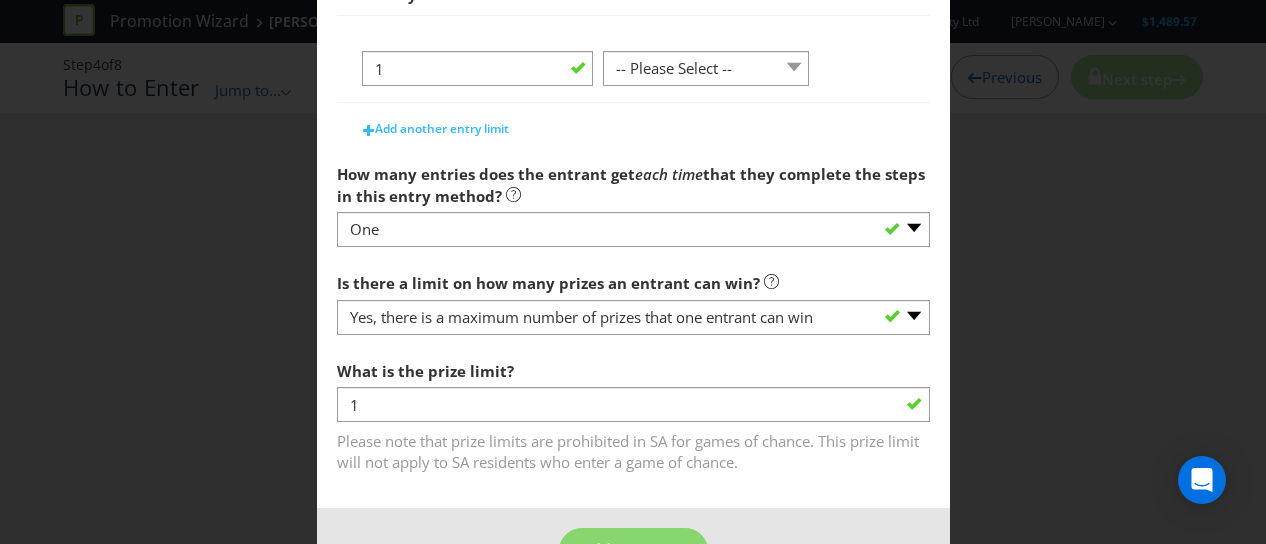 scroll, scrollTop: 967, scrollLeft: 0, axis: vertical 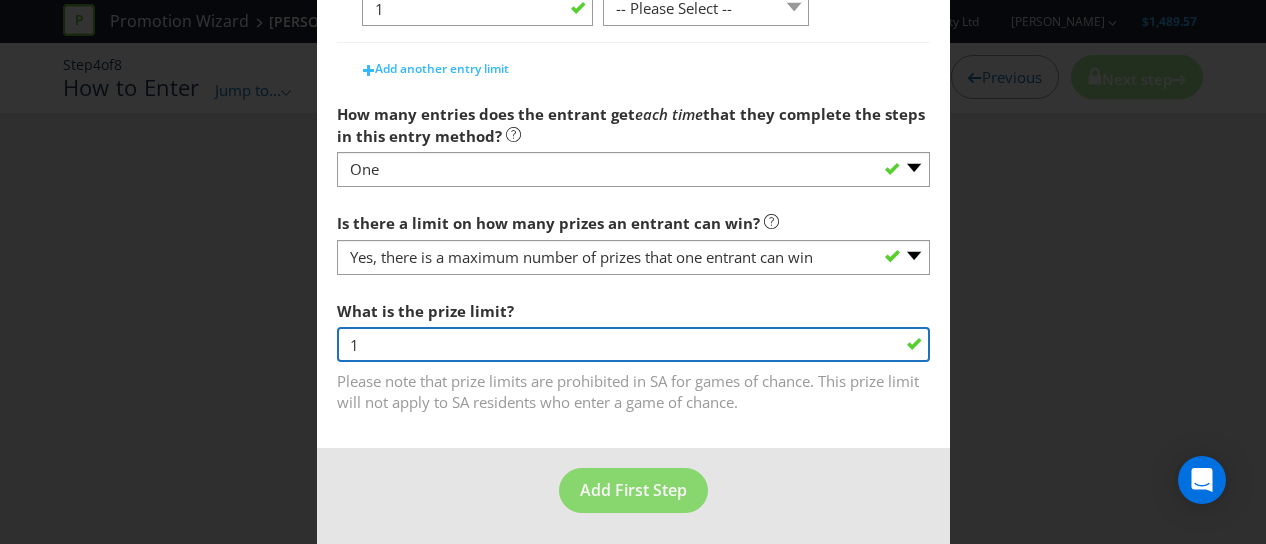 click on "1" at bounding box center [633, 344] 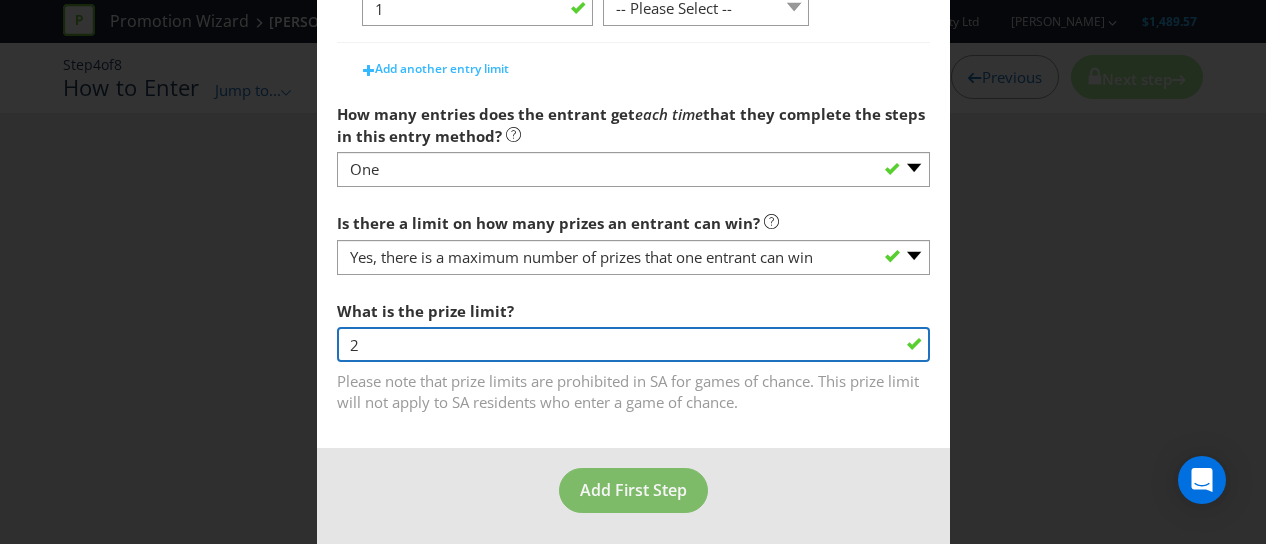 type on "2" 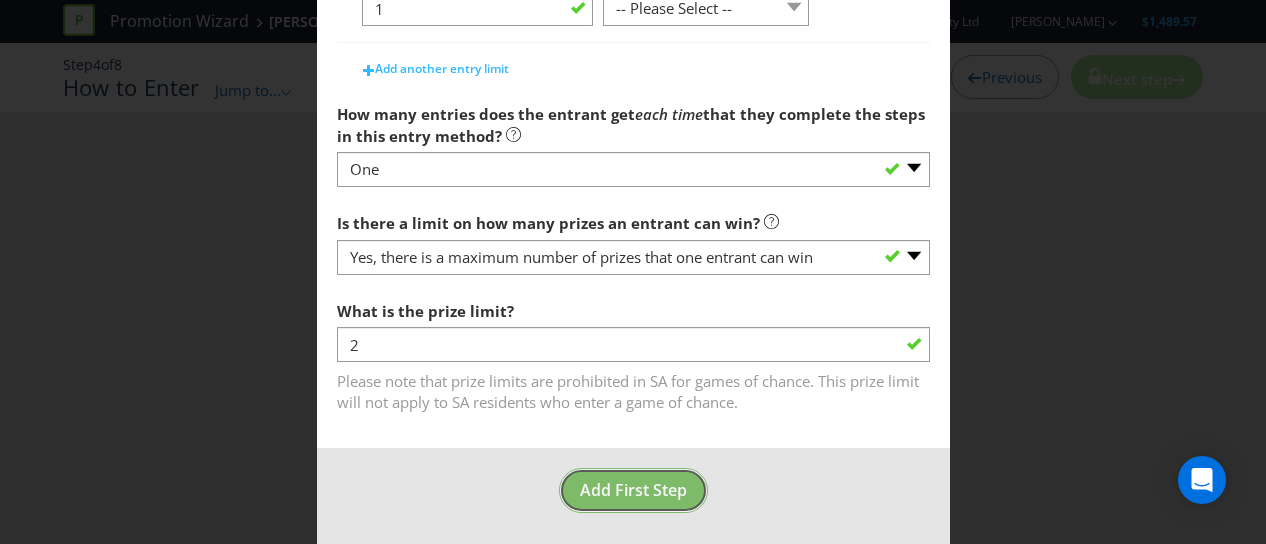 click on "Add First Step" at bounding box center [633, 490] 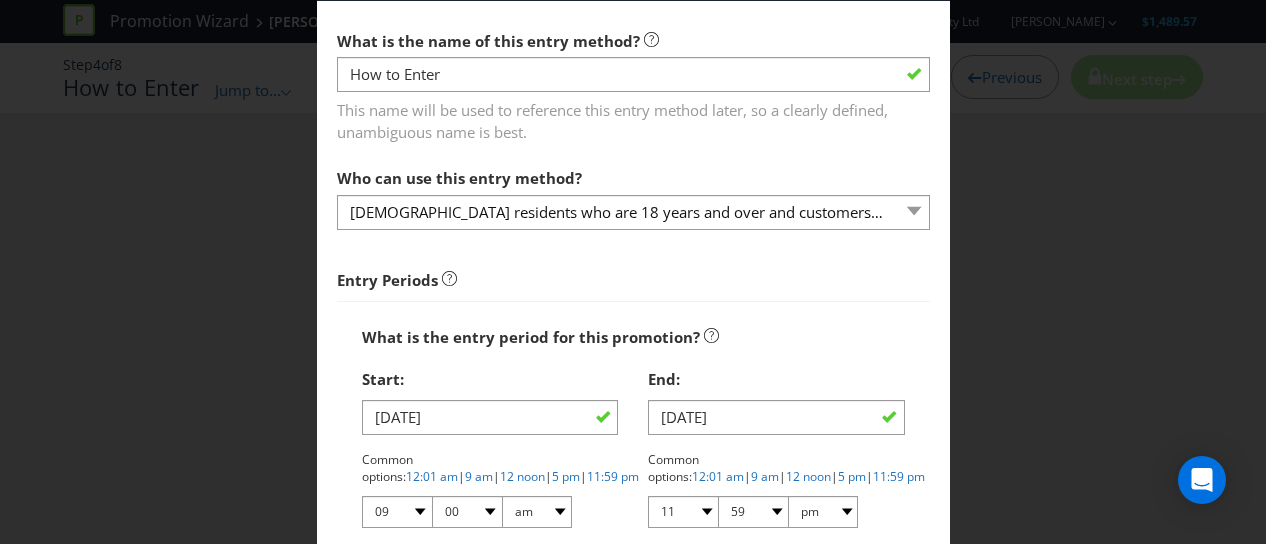 scroll, scrollTop: 0, scrollLeft: 0, axis: both 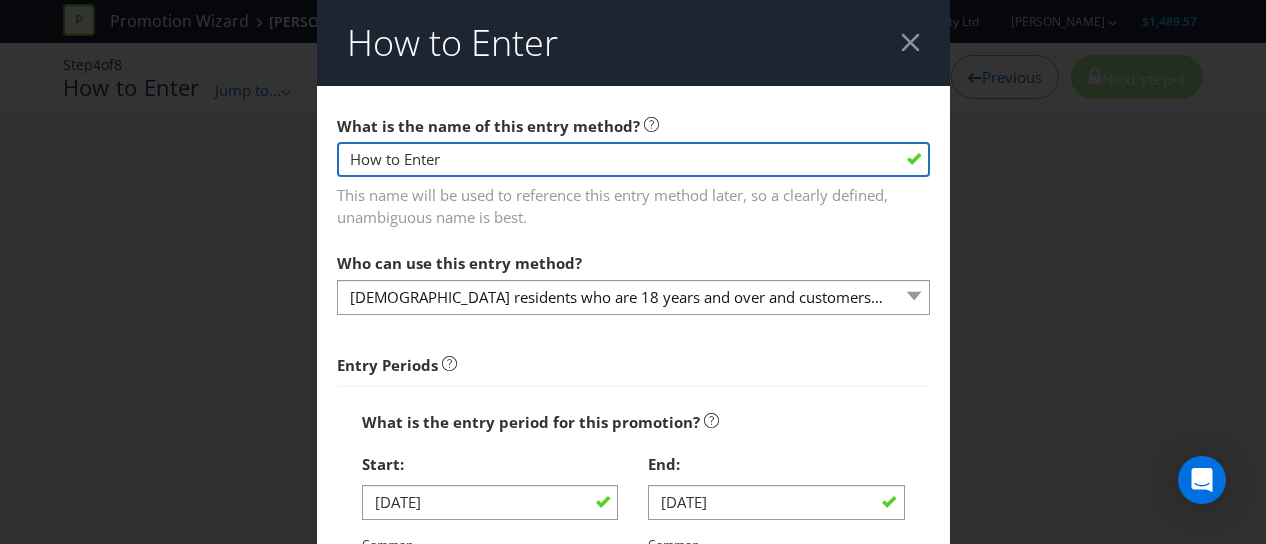 click on "How to Enter" at bounding box center (633, 159) 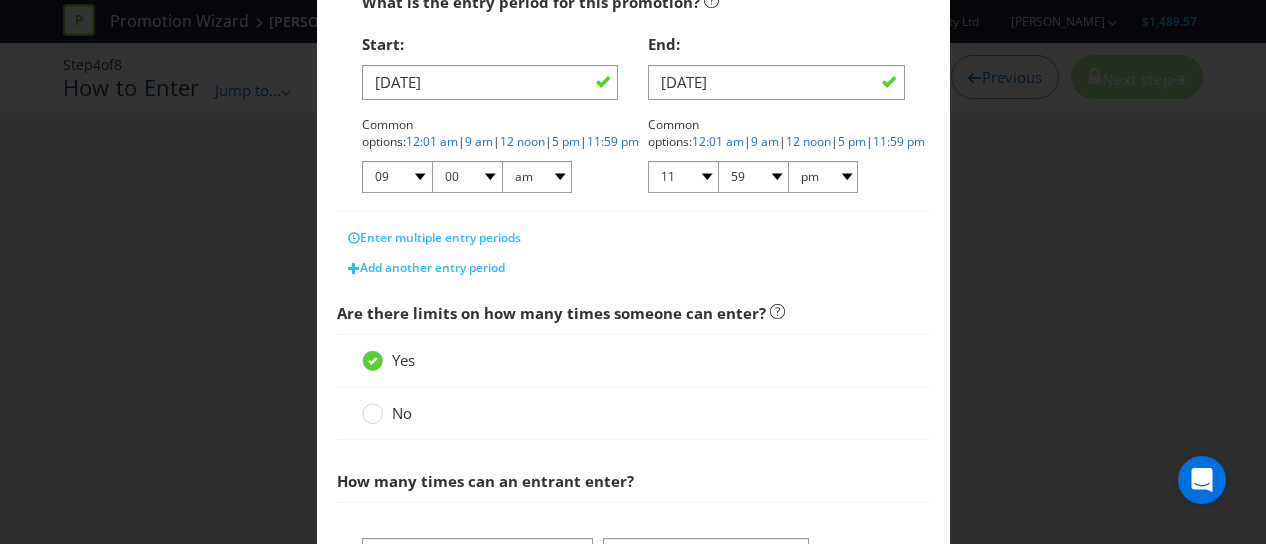 scroll, scrollTop: 721, scrollLeft: 0, axis: vertical 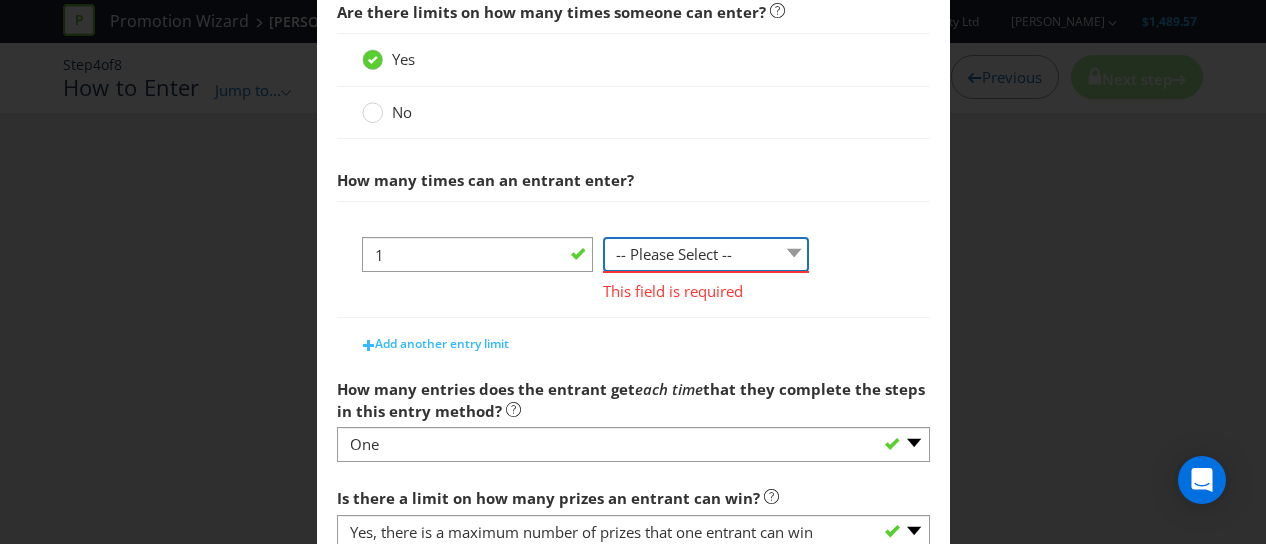 click on "-- Please Select -- per person per day per purchase per transaction Other (please specify)" at bounding box center [706, 254] 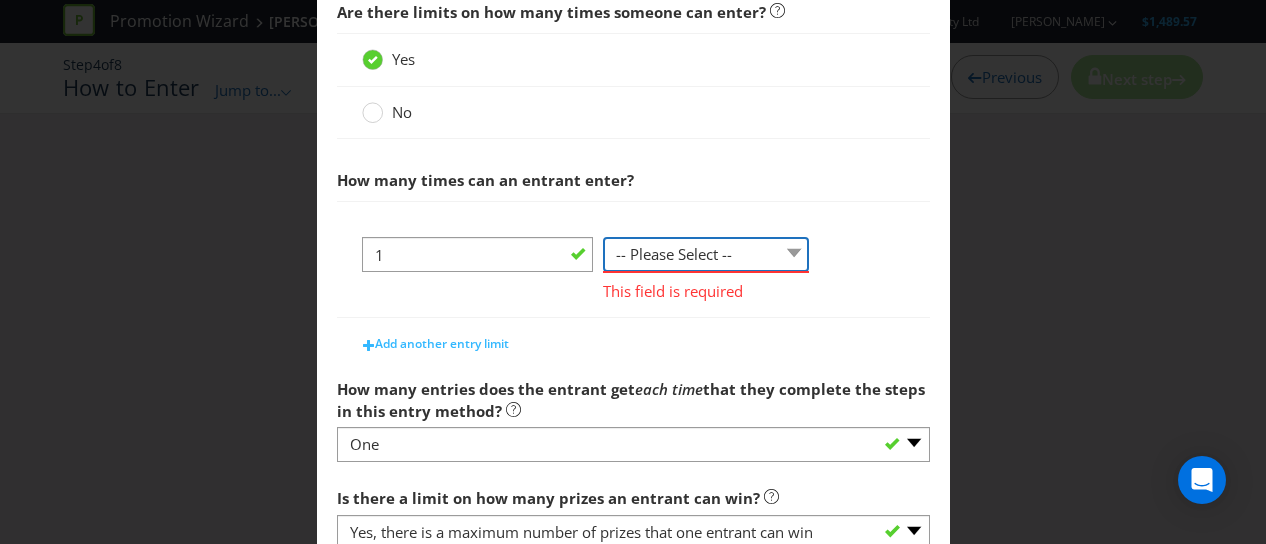 select on "PER_PERSON" 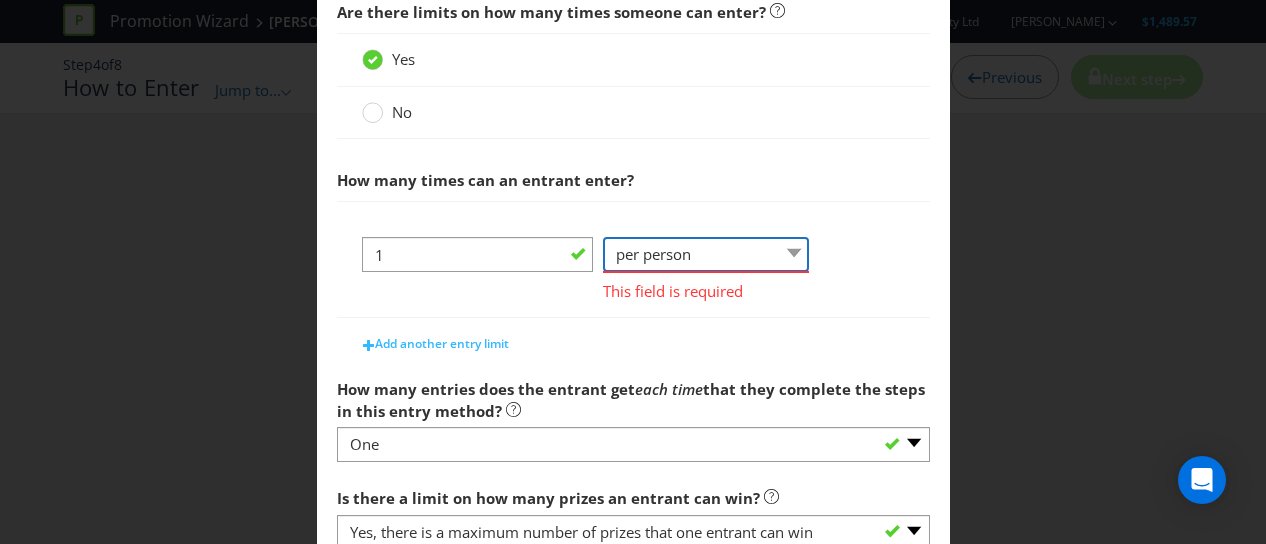 click on "-- Please Select -- per person per day per purchase per transaction Other (please specify)" at bounding box center [706, 254] 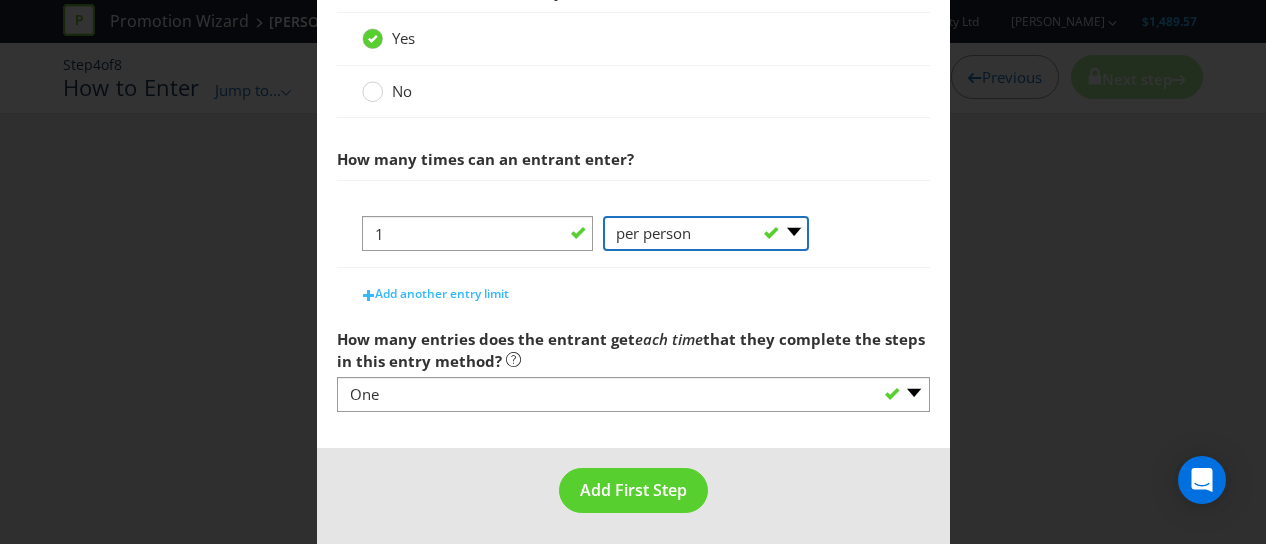 scroll, scrollTop: 742, scrollLeft: 0, axis: vertical 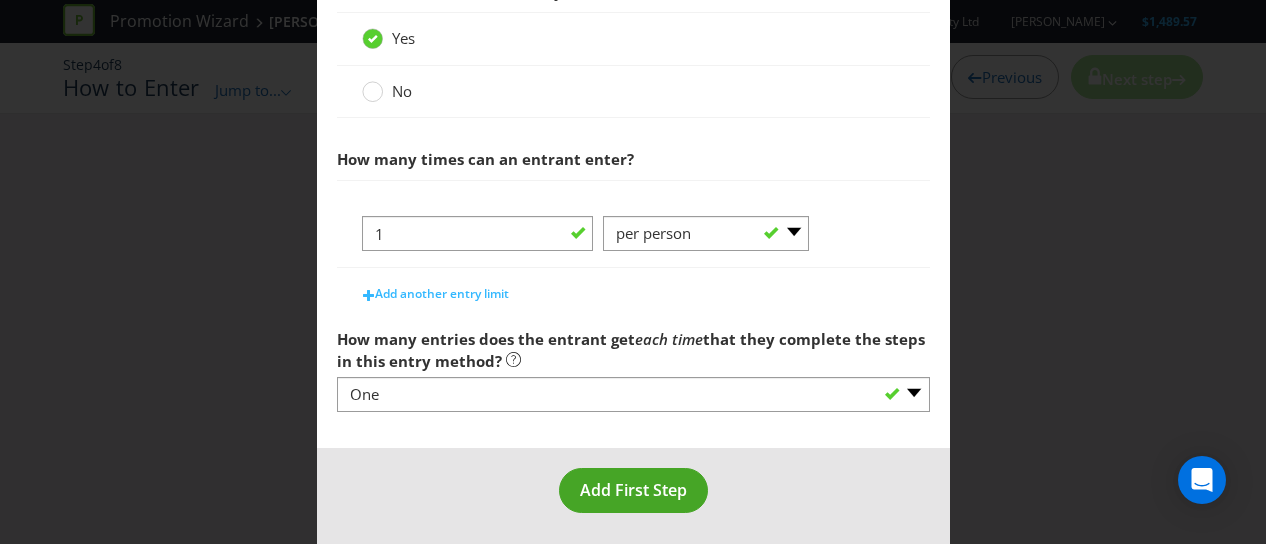 click on "Add First Step" at bounding box center [633, 498] 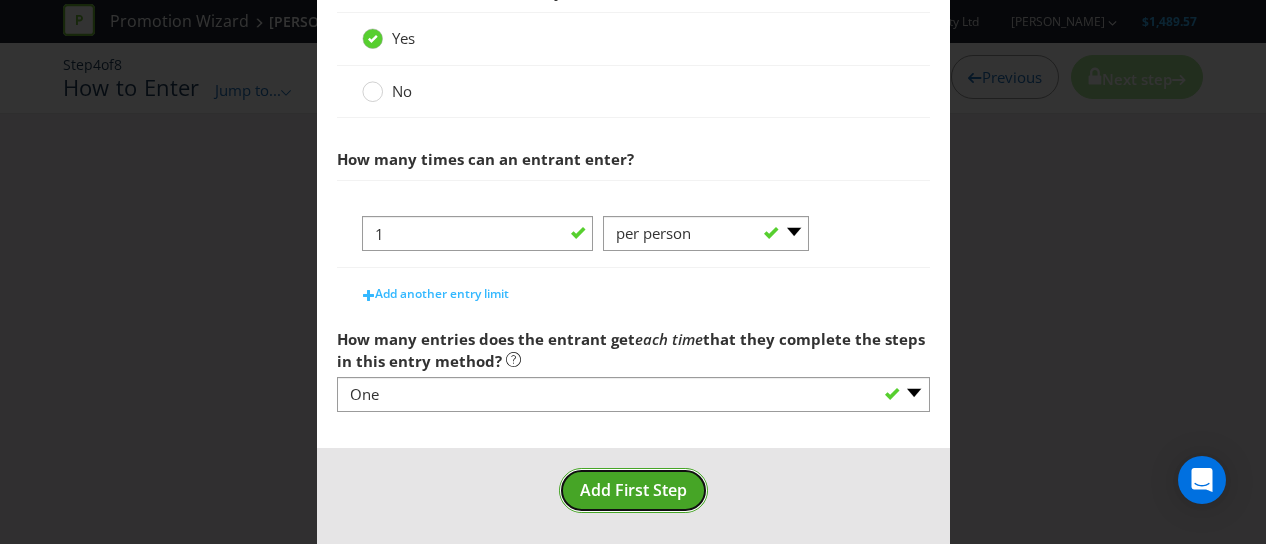 click on "Add First Step" at bounding box center [633, 490] 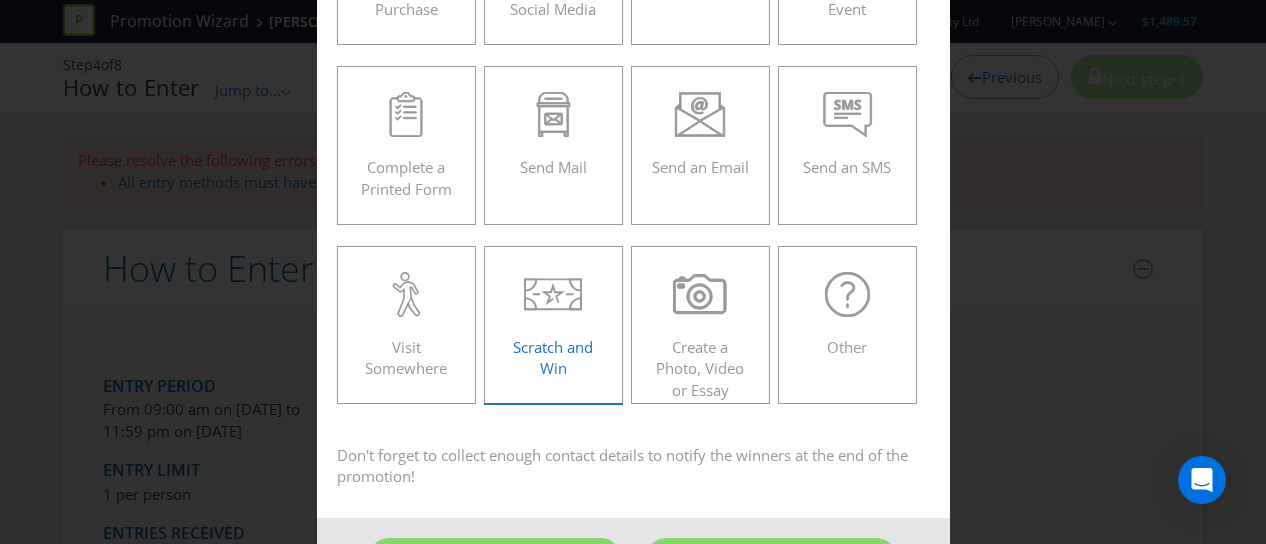 scroll, scrollTop: 251, scrollLeft: 0, axis: vertical 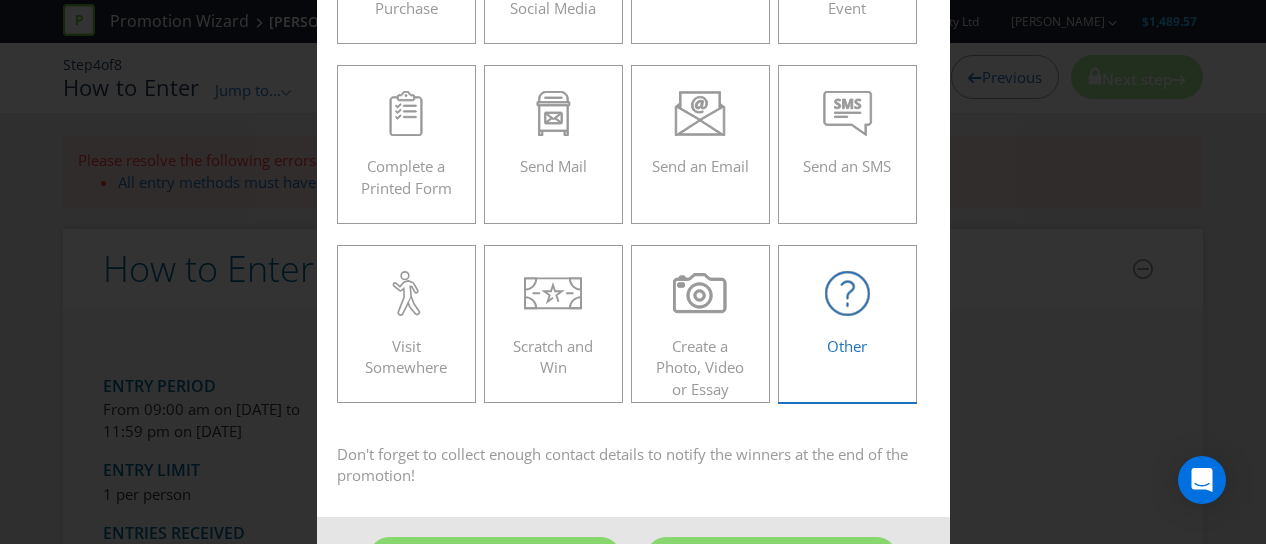 click at bounding box center [848, 293] 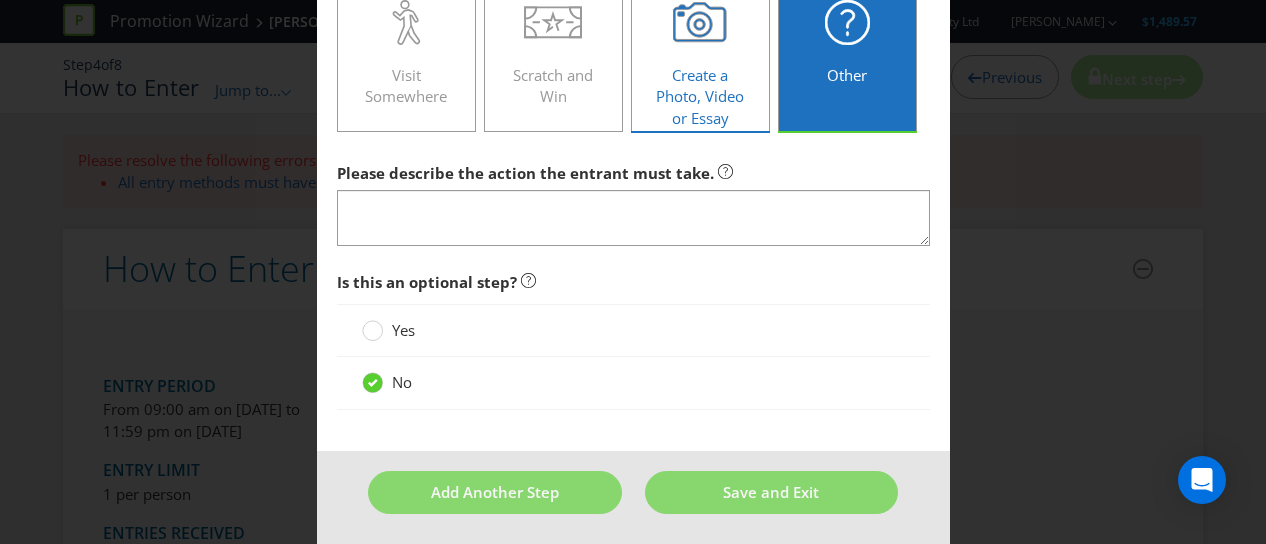scroll, scrollTop: 522, scrollLeft: 0, axis: vertical 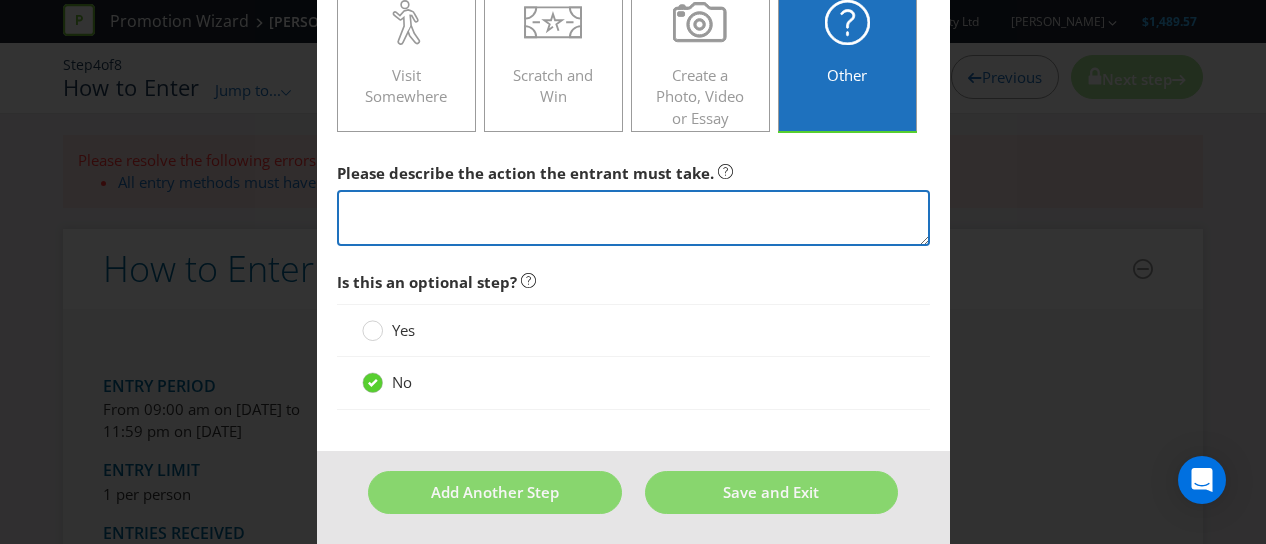 click at bounding box center [633, 218] 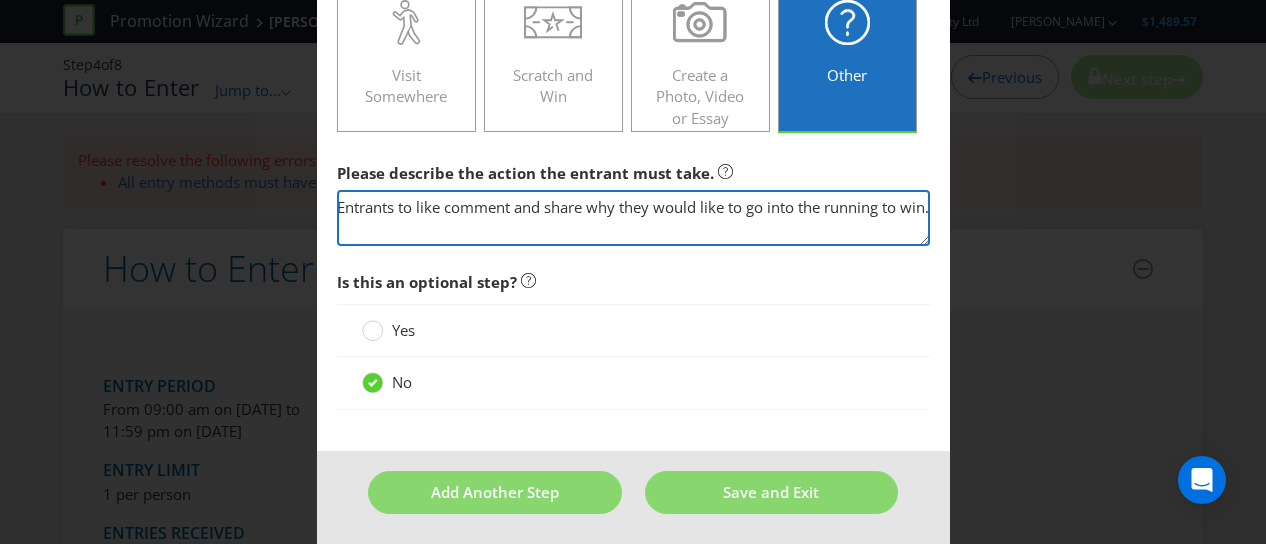 scroll, scrollTop: 0, scrollLeft: 24, axis: horizontal 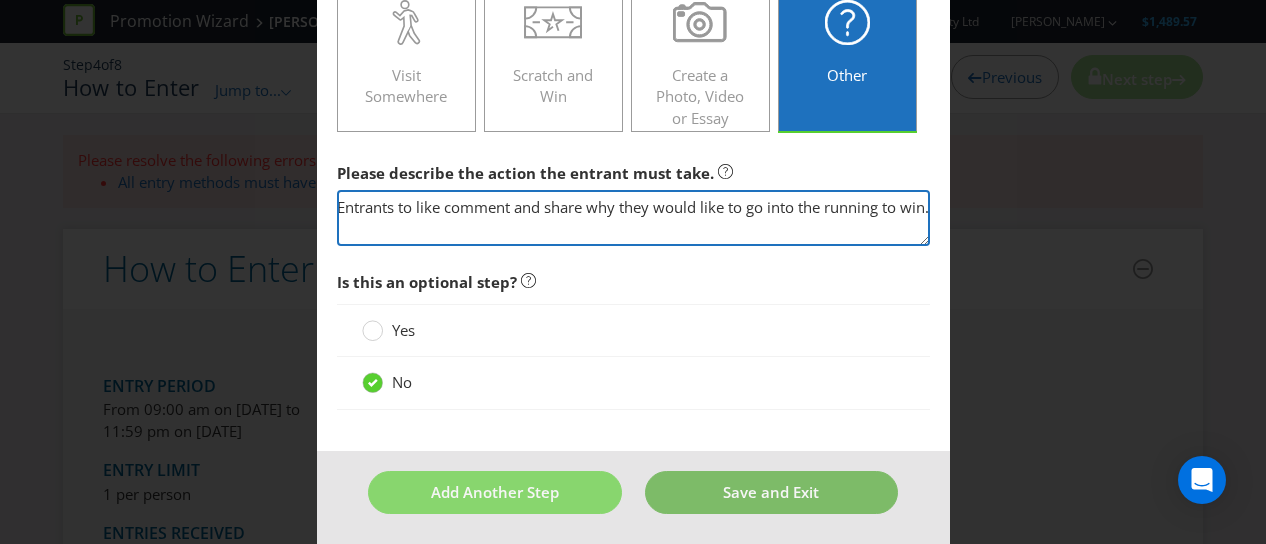 type on "Entrants to like comment and share why they would like to go into the running to win." 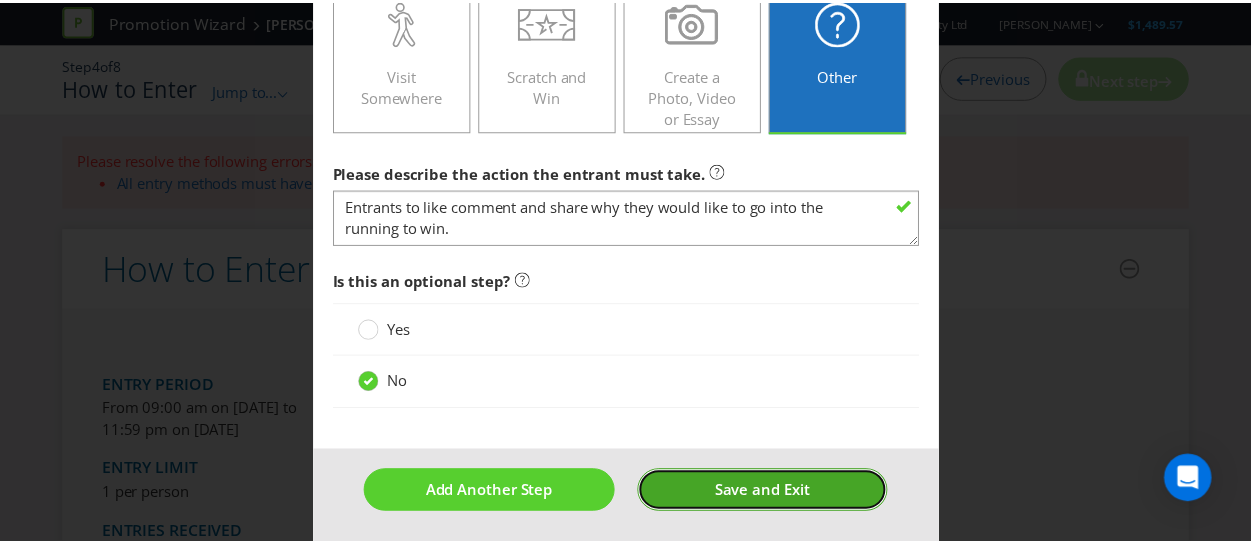 scroll, scrollTop: 0, scrollLeft: 0, axis: both 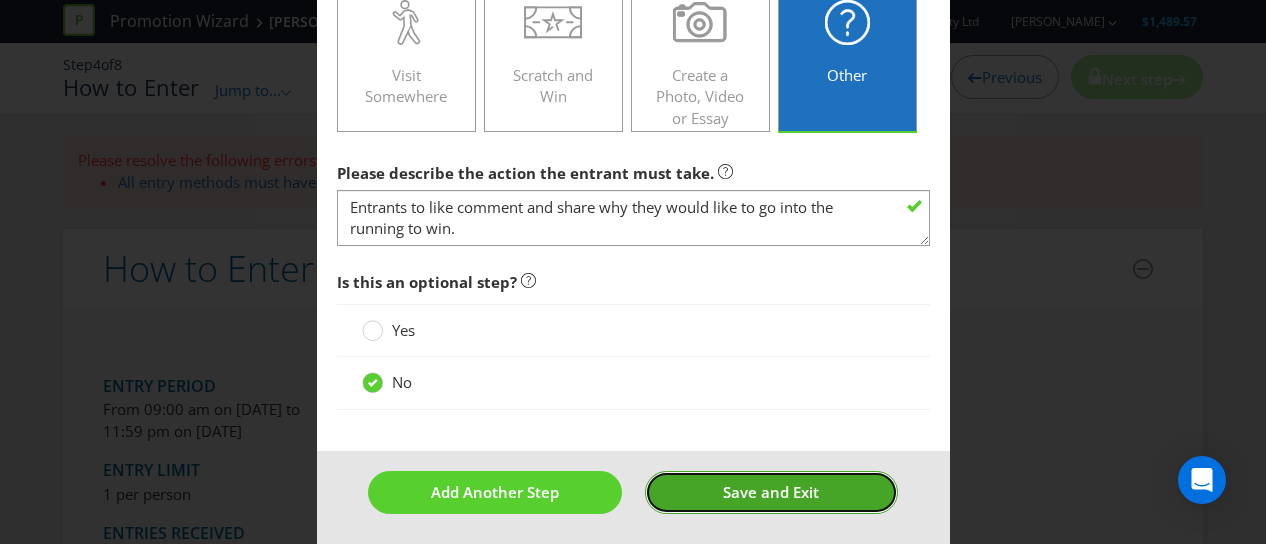 click on "Save and Exit" at bounding box center [771, 492] 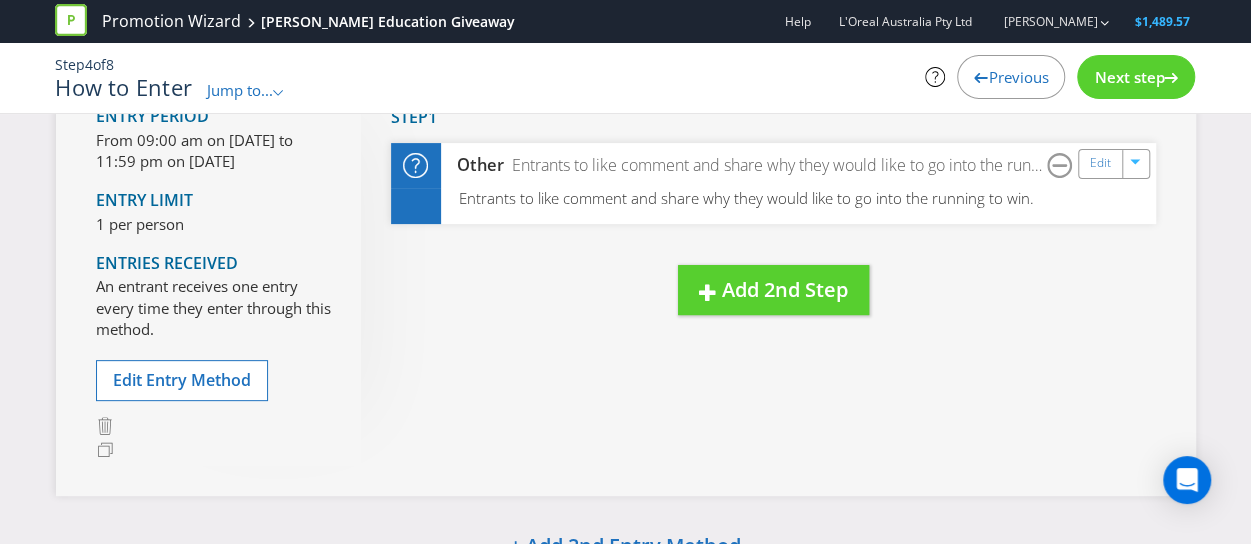 scroll, scrollTop: 174, scrollLeft: 0, axis: vertical 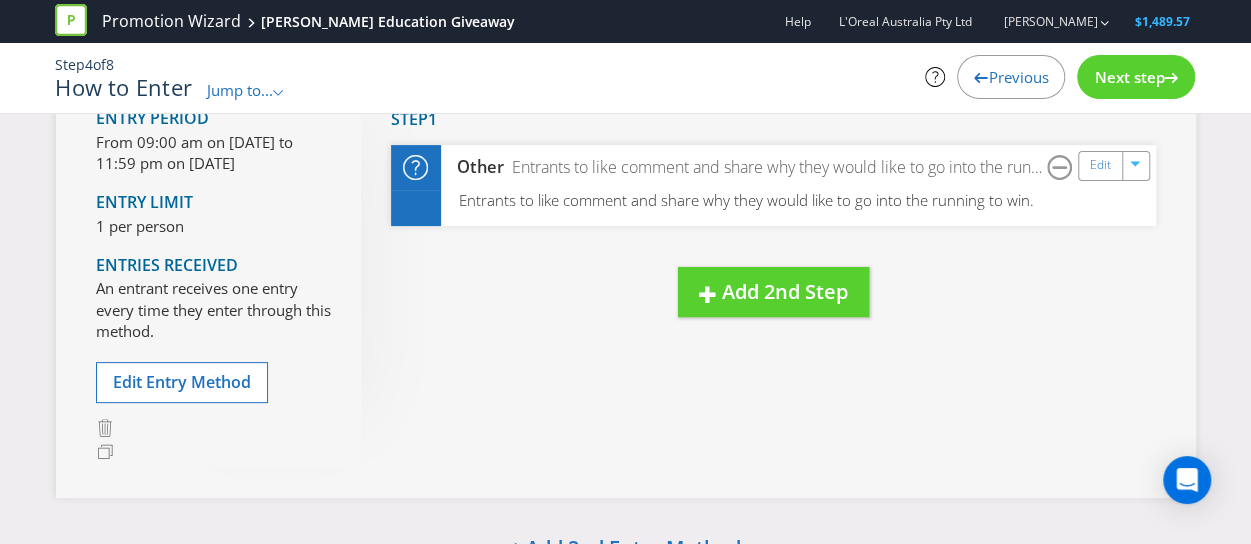 click on "Next step" at bounding box center [1129, 77] 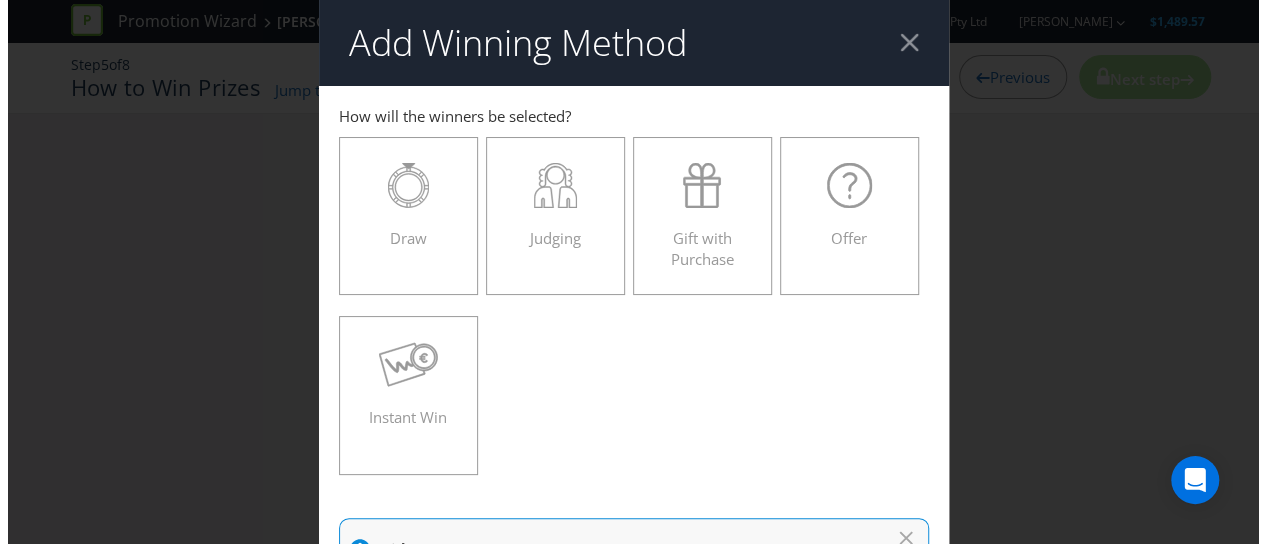 scroll, scrollTop: 0, scrollLeft: 0, axis: both 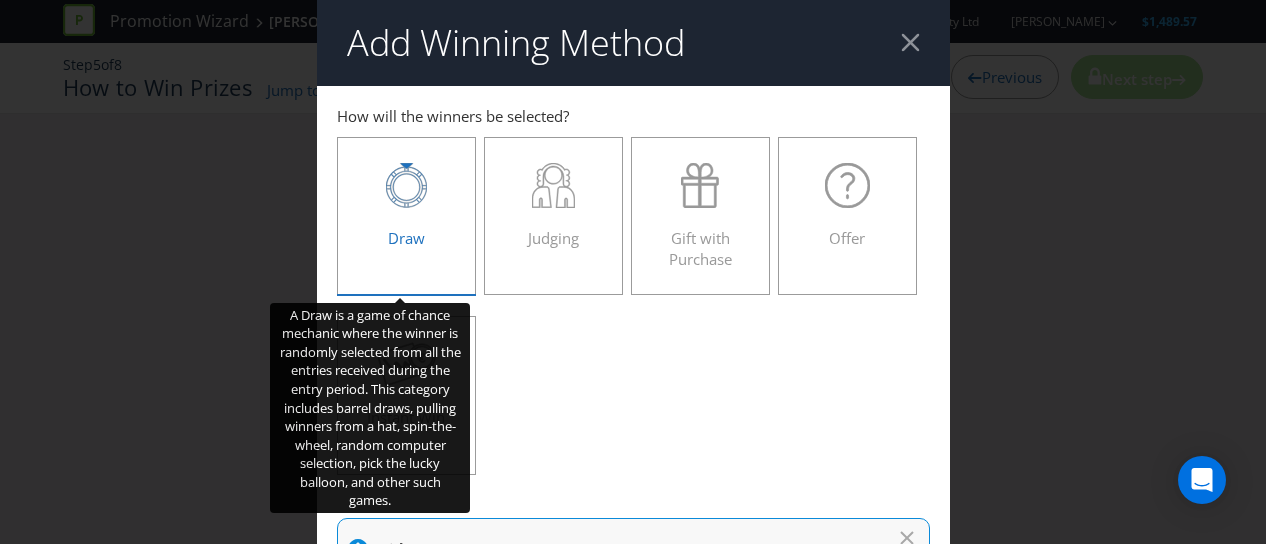click on "Draw" at bounding box center (407, 208) 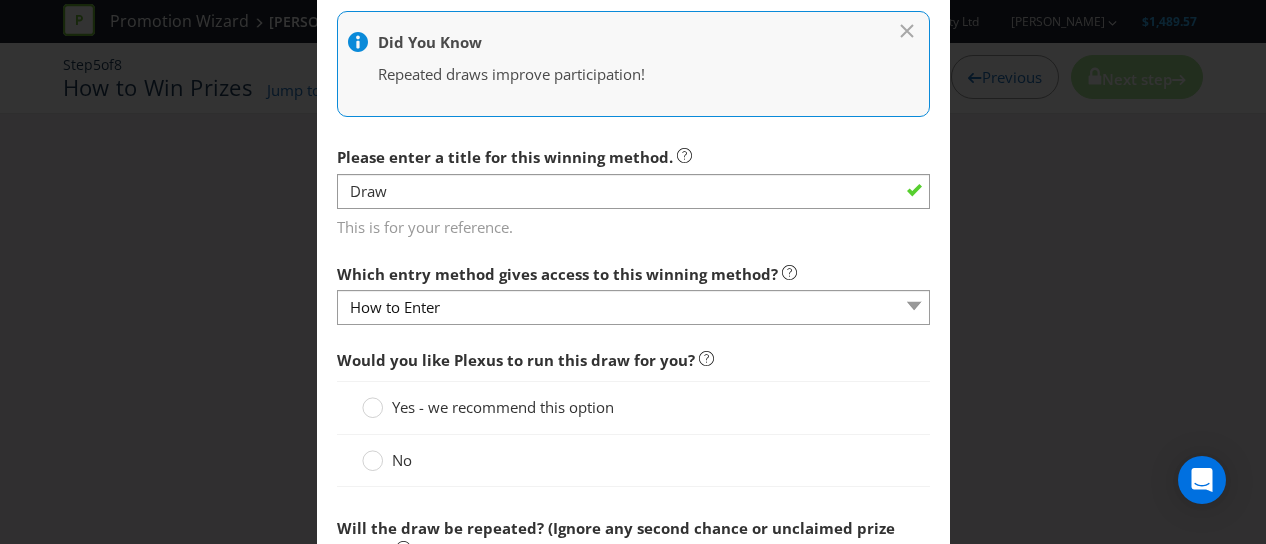 scroll, scrollTop: 755, scrollLeft: 0, axis: vertical 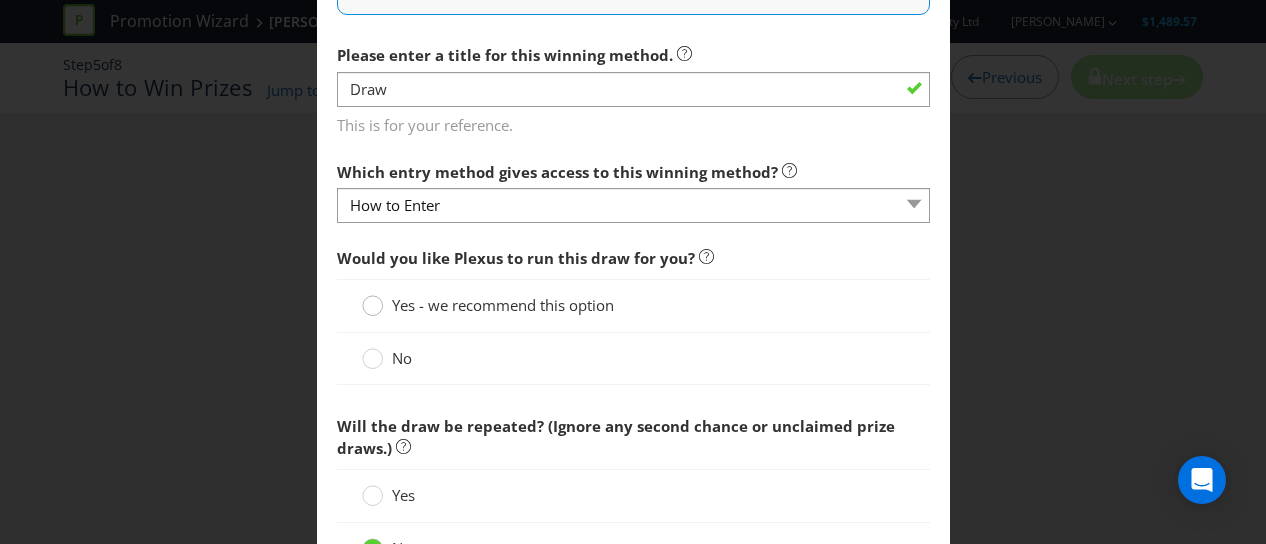 click at bounding box center [373, 299] 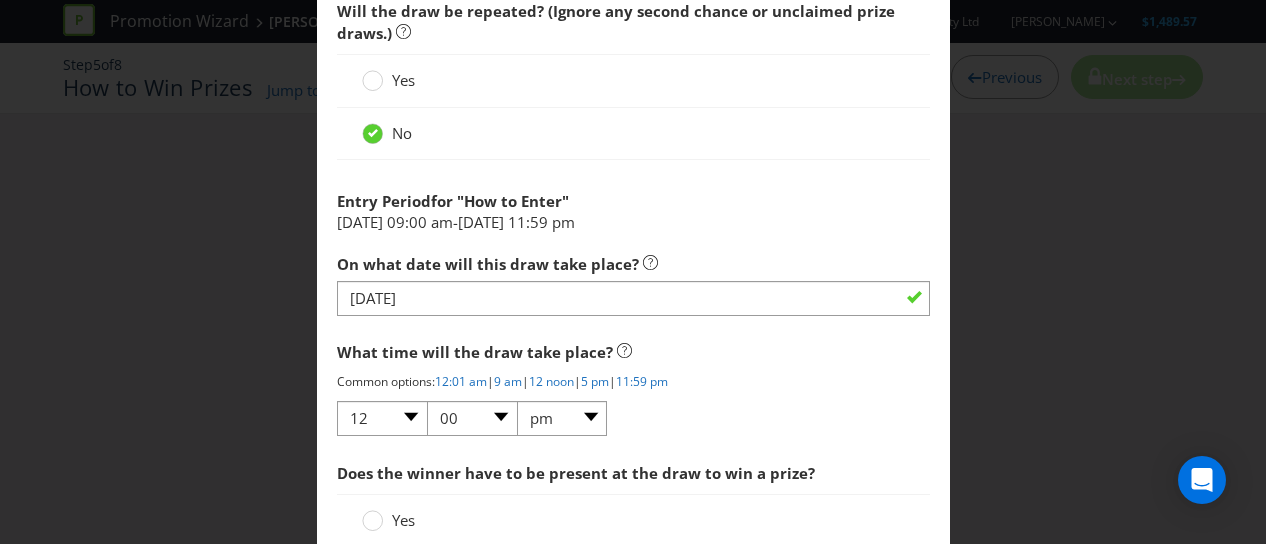 scroll, scrollTop: 1180, scrollLeft: 0, axis: vertical 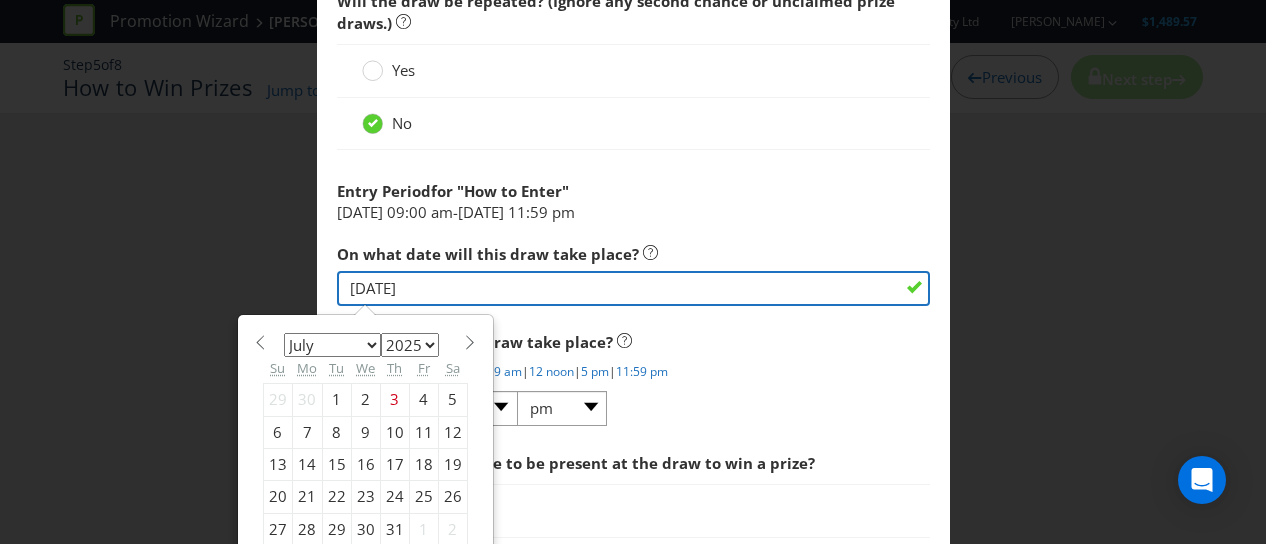 click on "[DATE]" at bounding box center [633, 288] 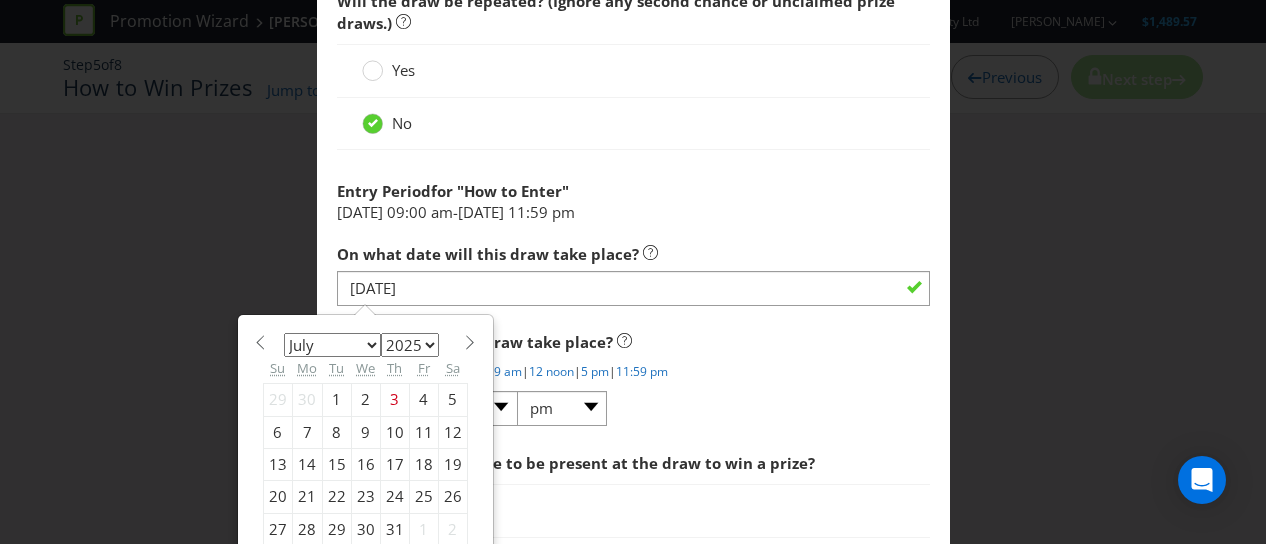 click on "27" at bounding box center (277, 529) 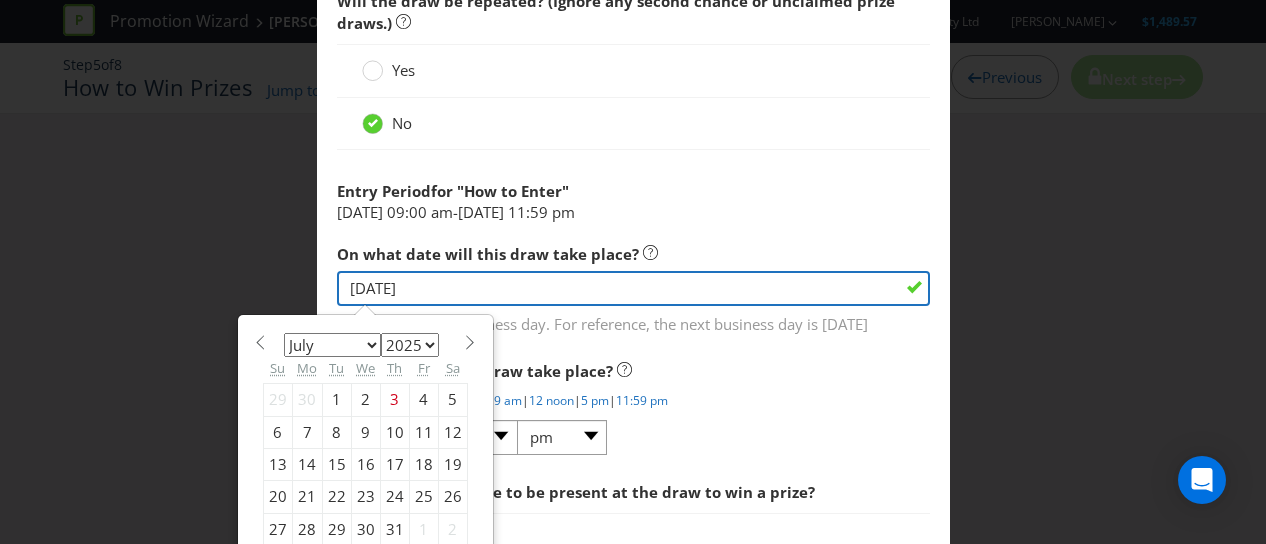 click on "[DATE]" at bounding box center (633, 288) 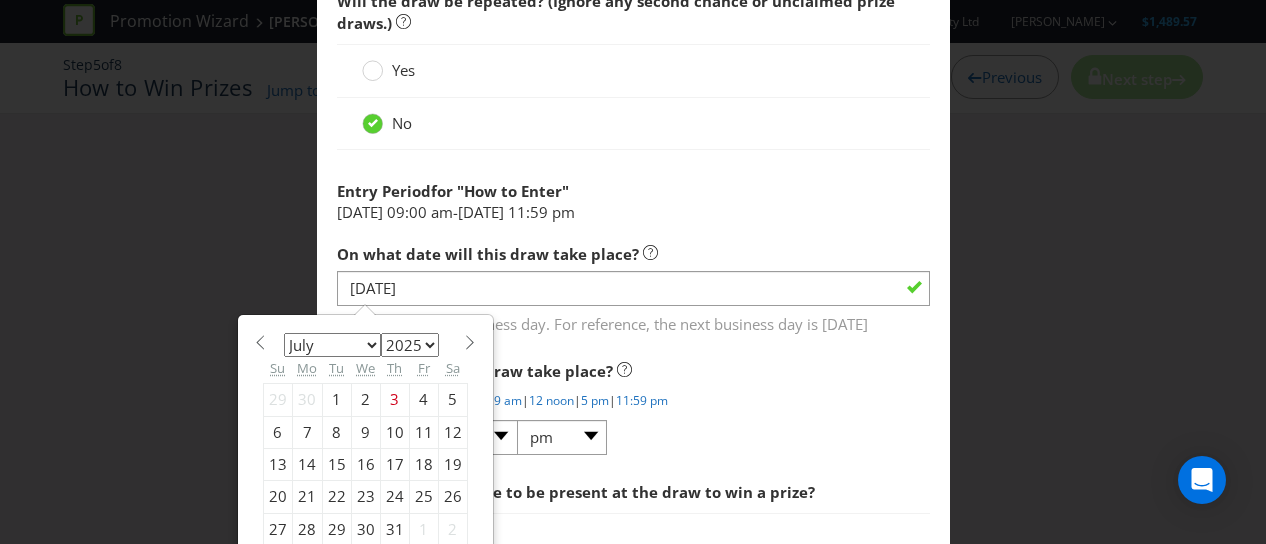 click on "28" at bounding box center [307, 529] 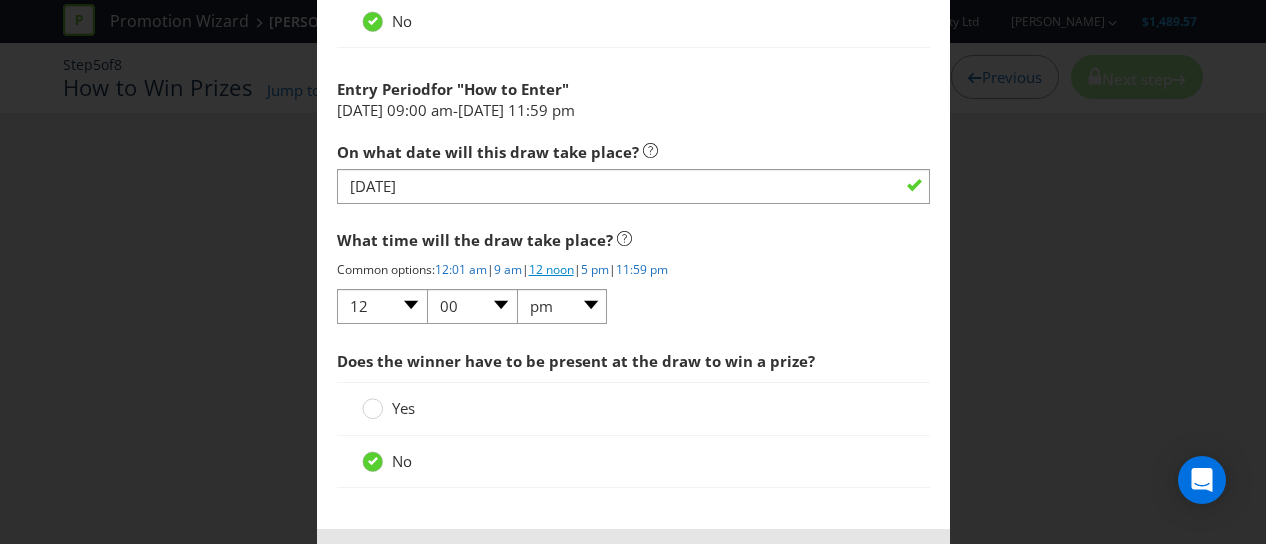 scroll, scrollTop: 1362, scrollLeft: 0, axis: vertical 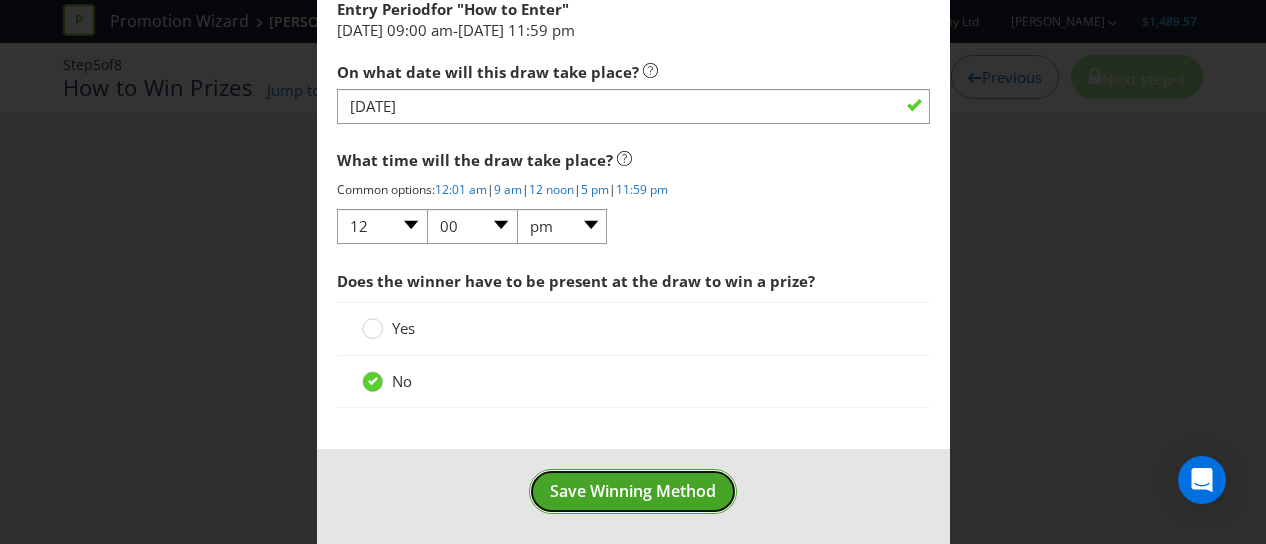 click on "Save Winning Method" at bounding box center (633, 491) 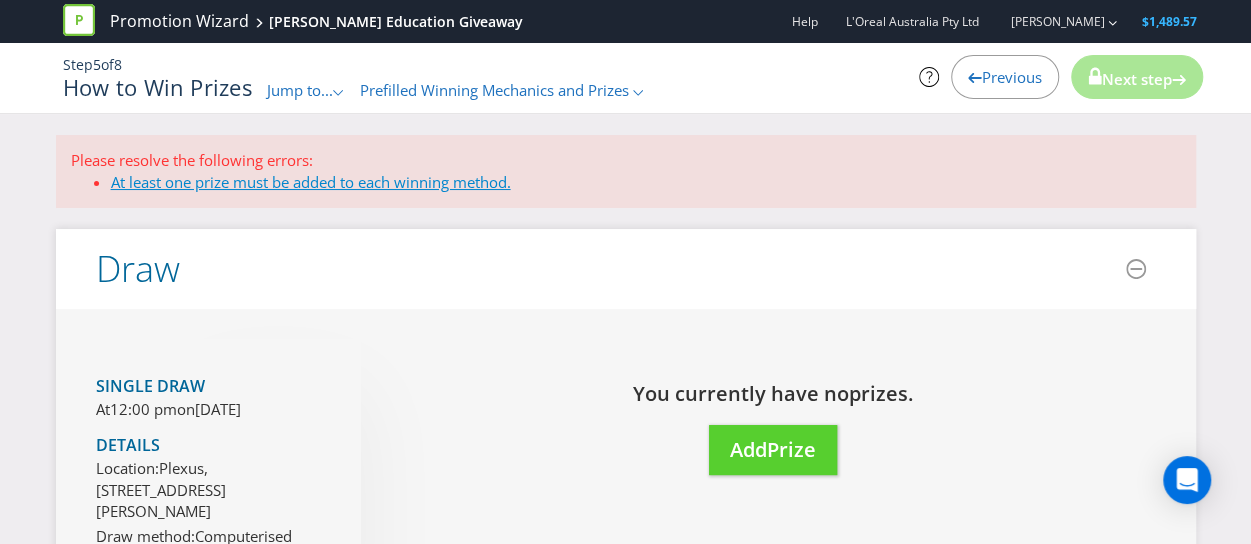 click on "At least one prize must be added to each winning method." at bounding box center [311, 182] 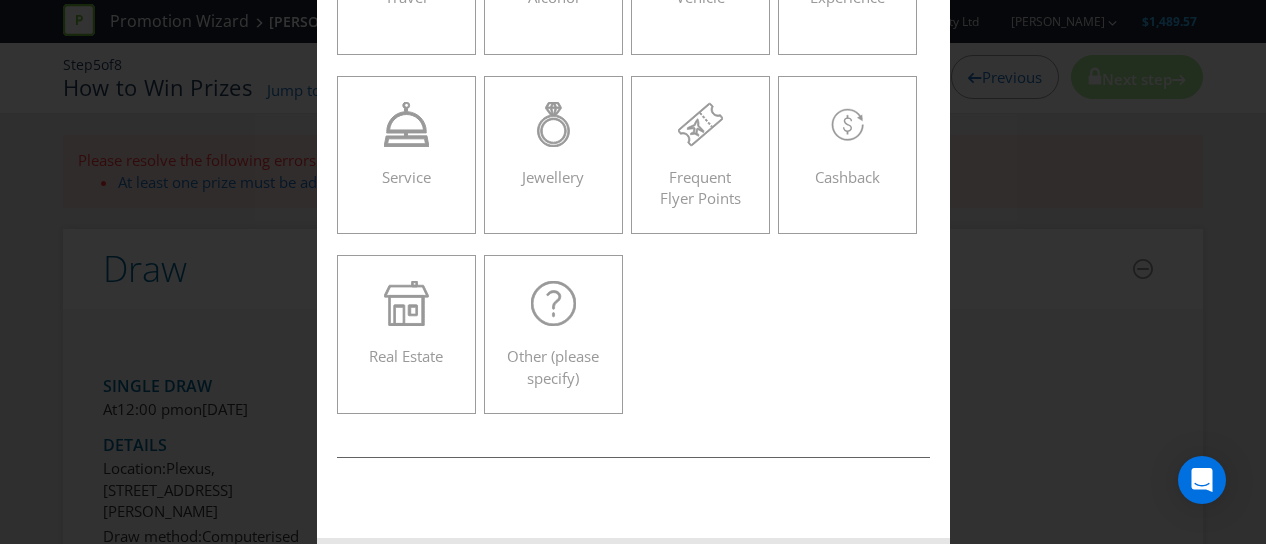 scroll, scrollTop: 425, scrollLeft: 0, axis: vertical 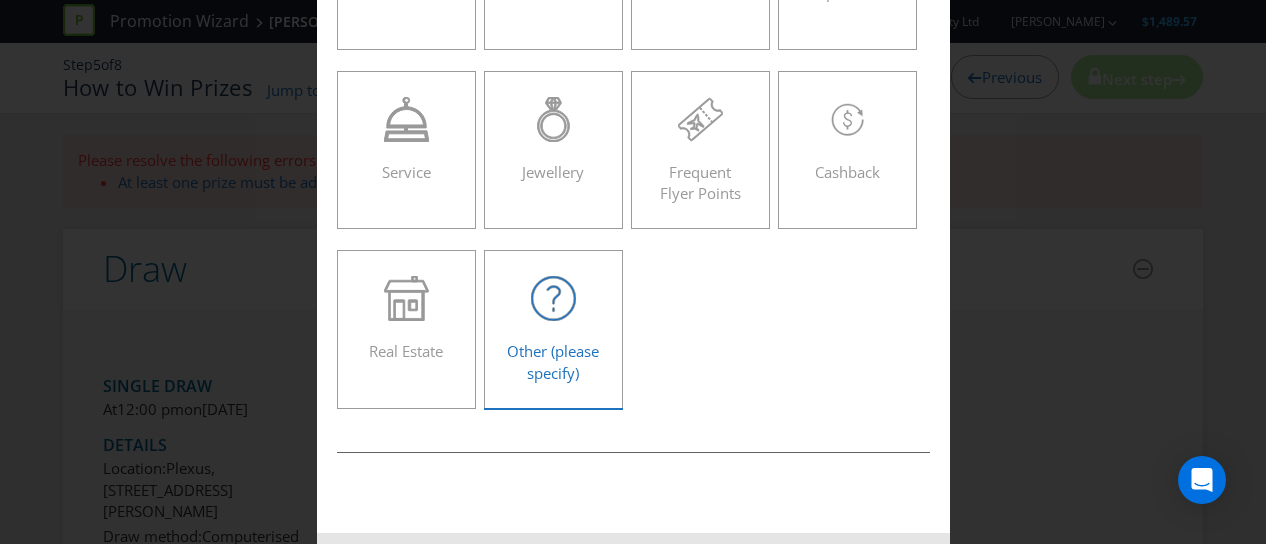 click at bounding box center [554, 298] 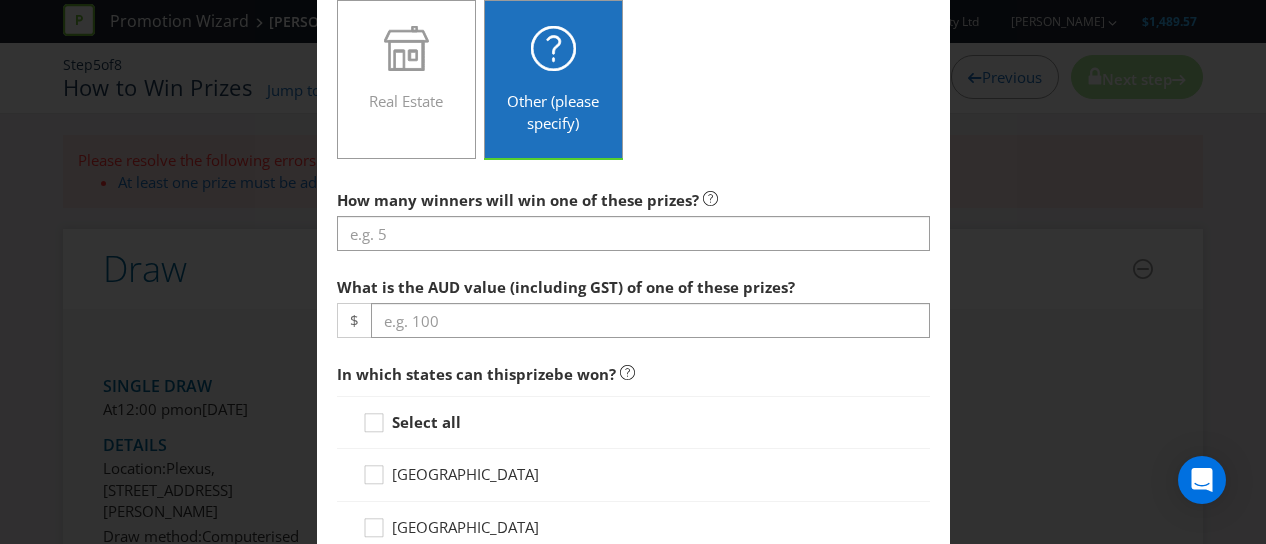 scroll, scrollTop: 674, scrollLeft: 0, axis: vertical 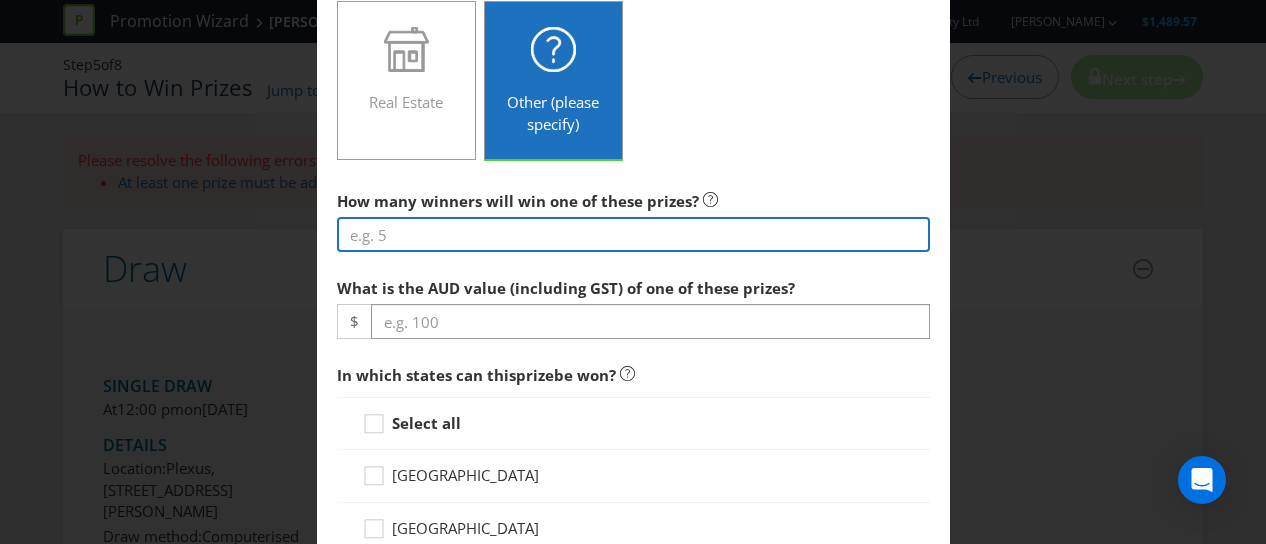 click at bounding box center [633, 234] 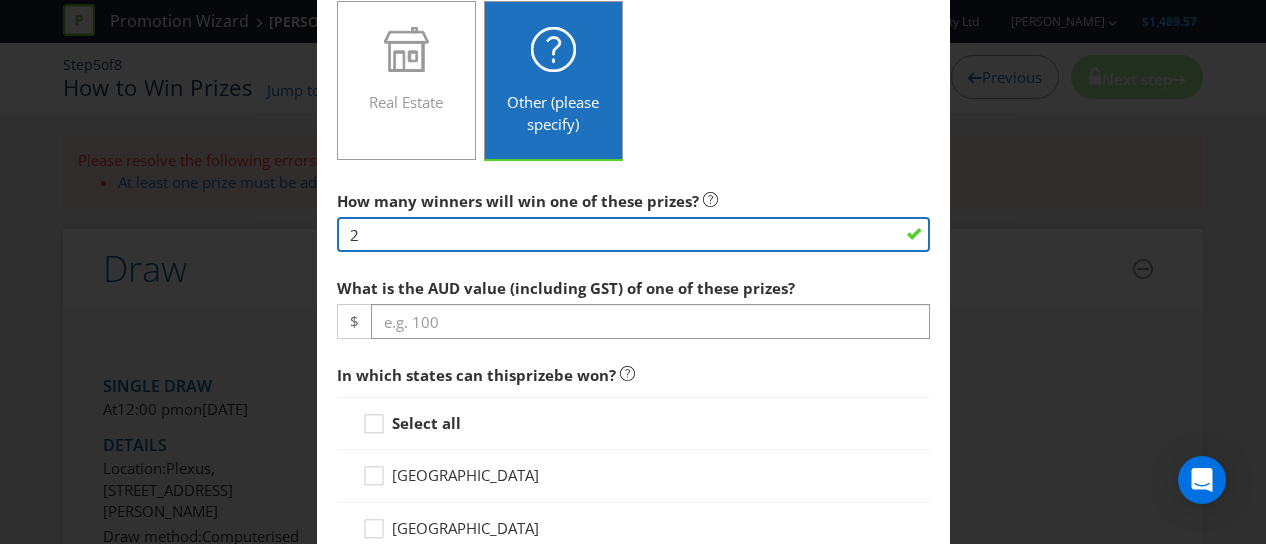 type on "2" 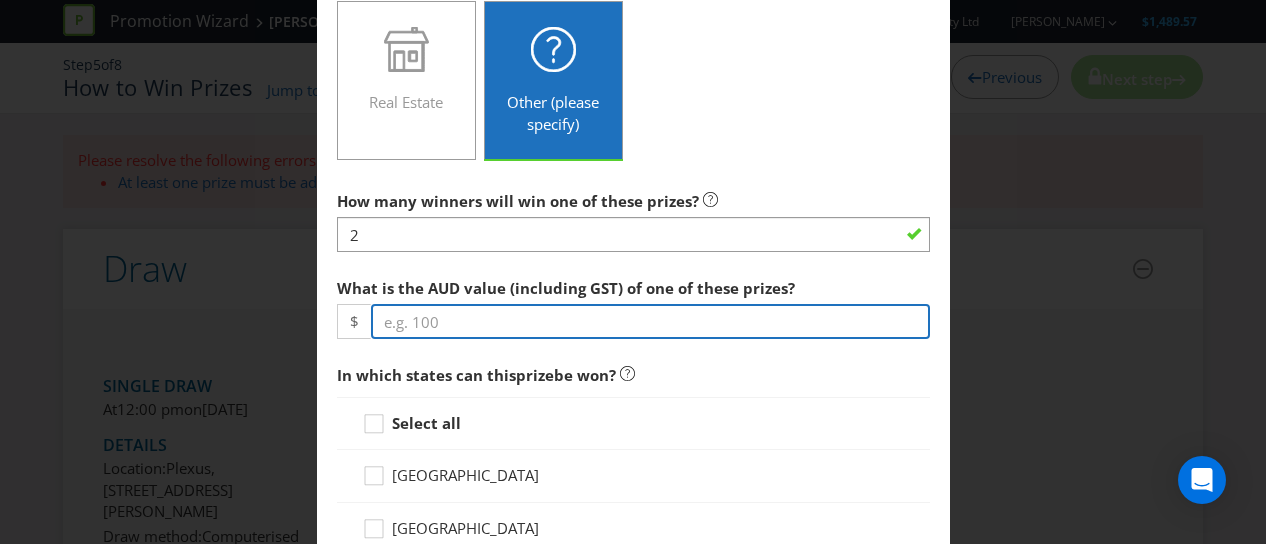 click at bounding box center (650, 321) 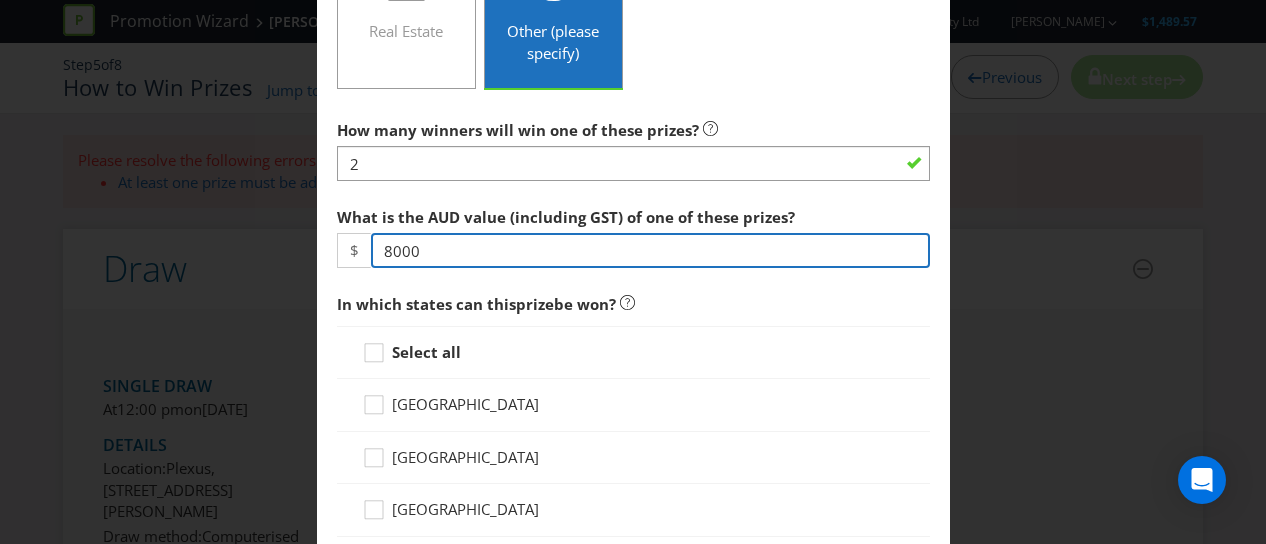 scroll, scrollTop: 932, scrollLeft: 0, axis: vertical 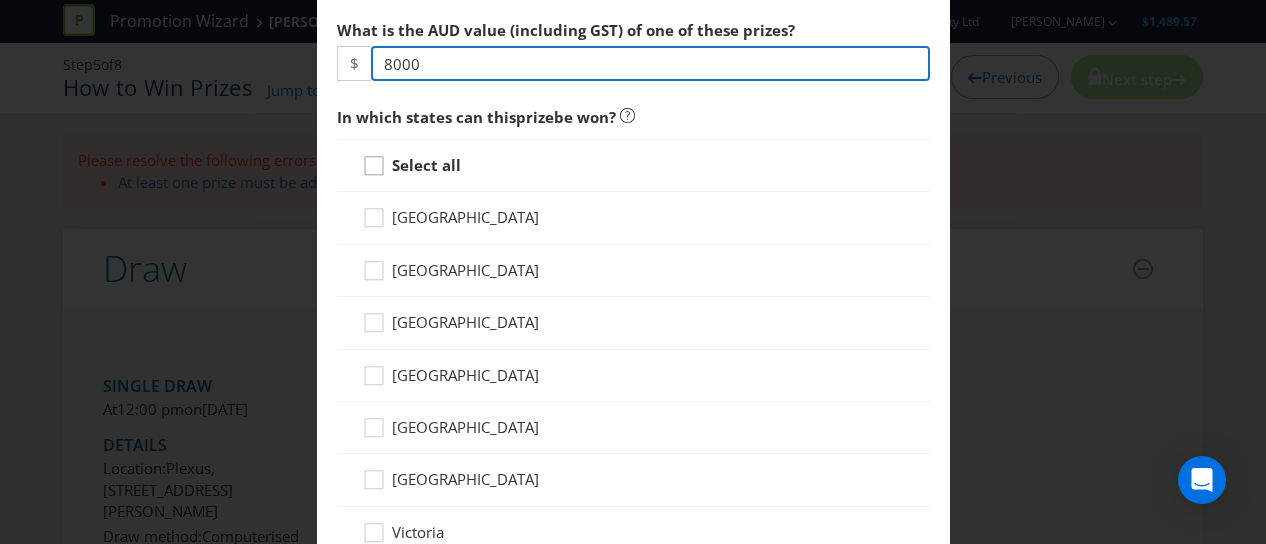 type on "8000" 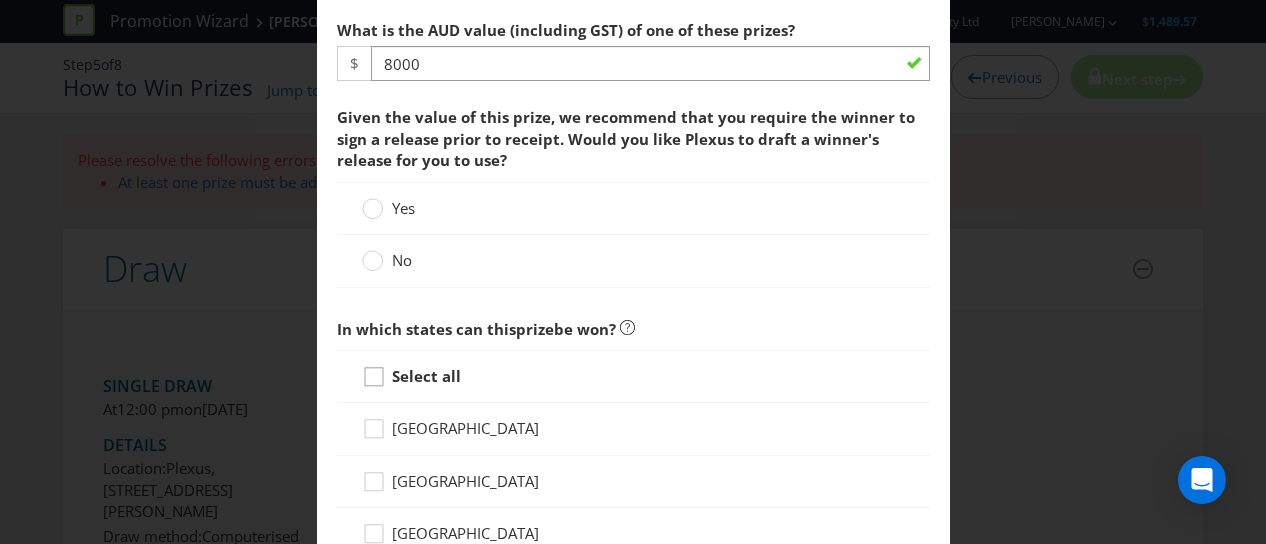 click on "How many winners will win one of these prizes?   2 What is the AUD value (including GST) of one of these prizes?   $ 8000 Given the value of this prize, we recommend that you require the winner to sign a release prior to receipt. Would you like Plexus to draft a winner's release for you to use?   Yes   No       In which states     can this  prize  be won?   Select all   [GEOGRAPHIC_DATA]   [GEOGRAPHIC_DATA]   [GEOGRAPHIC_DATA]   [GEOGRAPHIC_DATA]   [GEOGRAPHIC_DATA]   [GEOGRAPHIC_DATA]   [GEOGRAPHIC_DATA]   [GEOGRAPHIC_DATA]       Individual (Per  Prize ) Questions  Please answer the following questions in relation to a single  prize . Please describe this prize in as much detail as possible.   Can the winner modify the prize?   Yes   No" at bounding box center [633, 569] 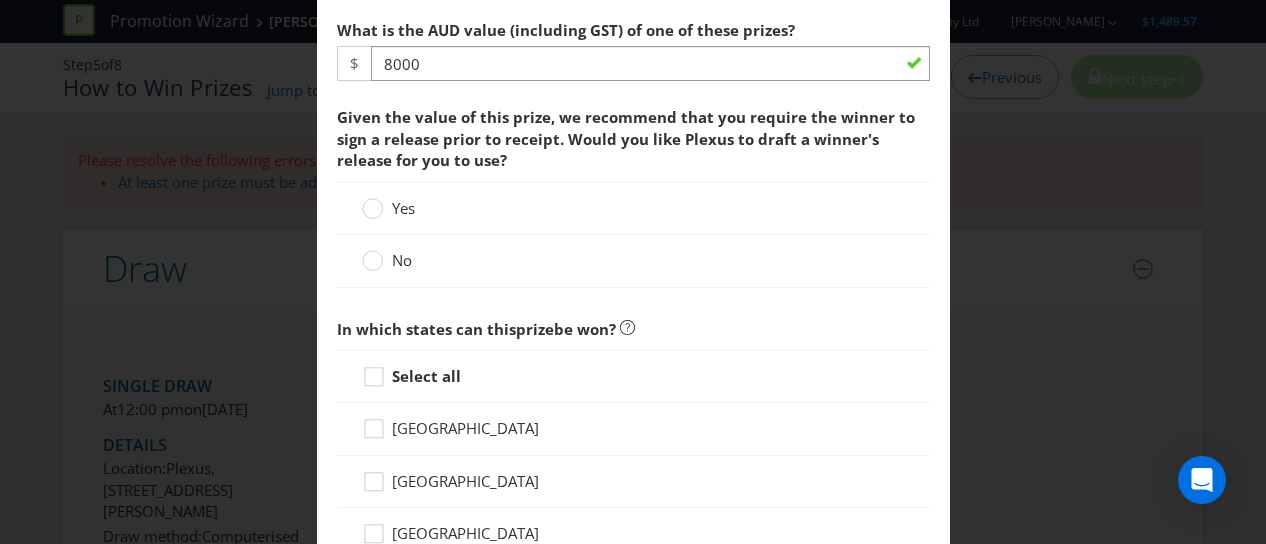 click on "No" at bounding box center [389, 260] 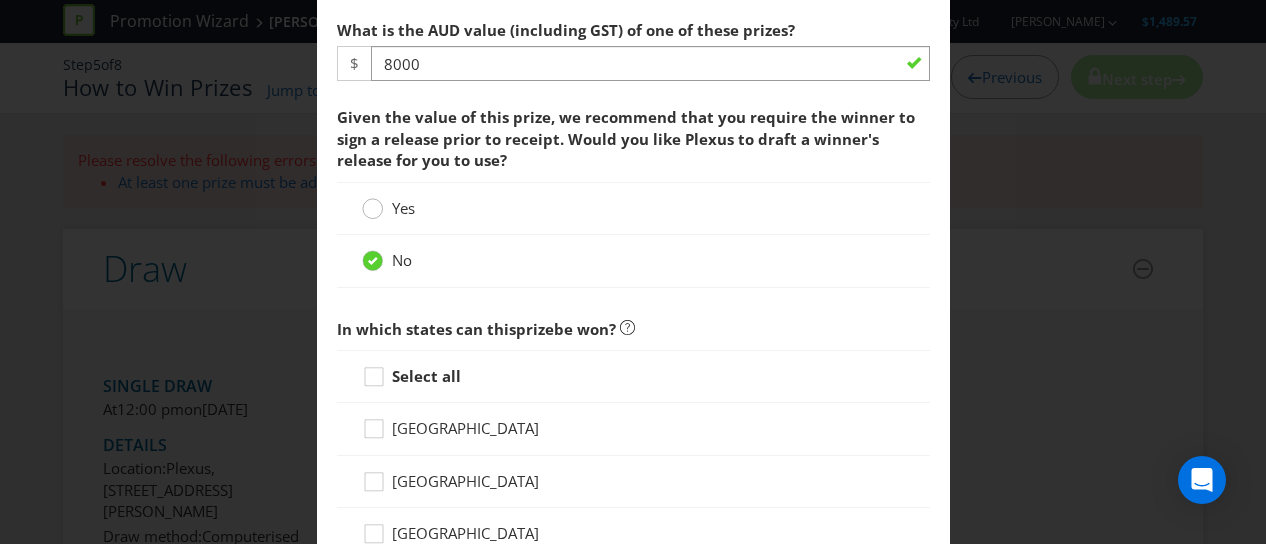 click 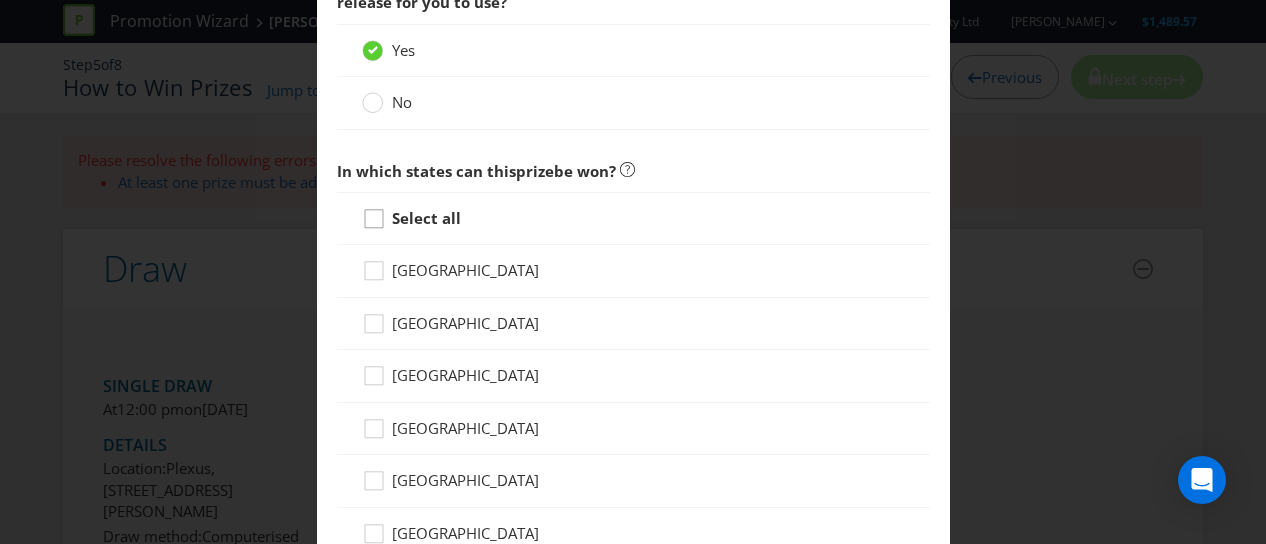 click at bounding box center [374, 212] 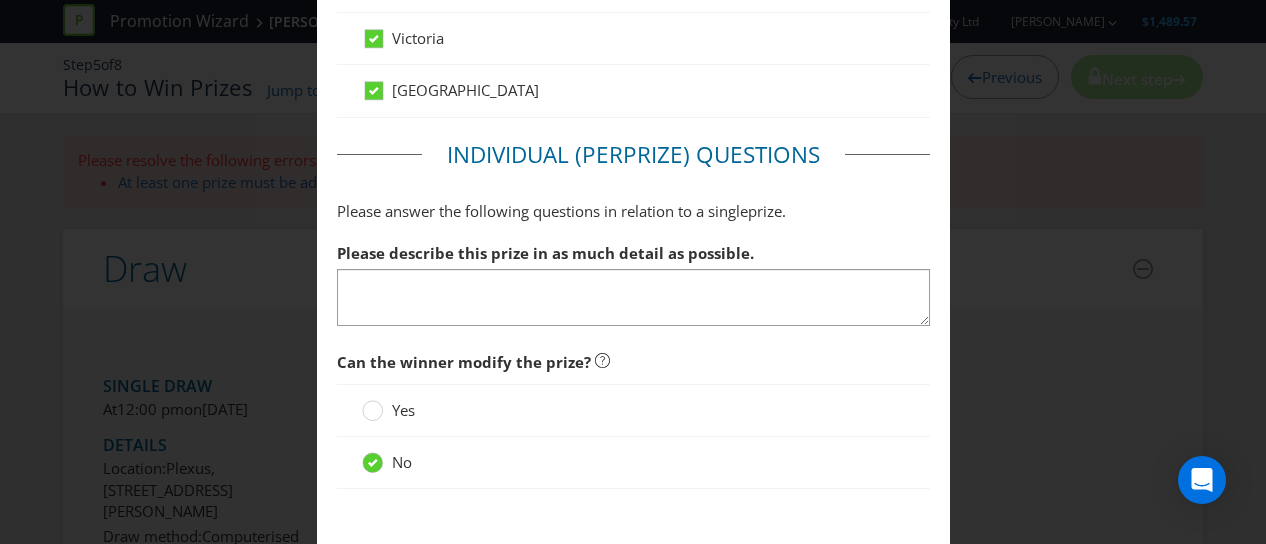 scroll, scrollTop: 1639, scrollLeft: 0, axis: vertical 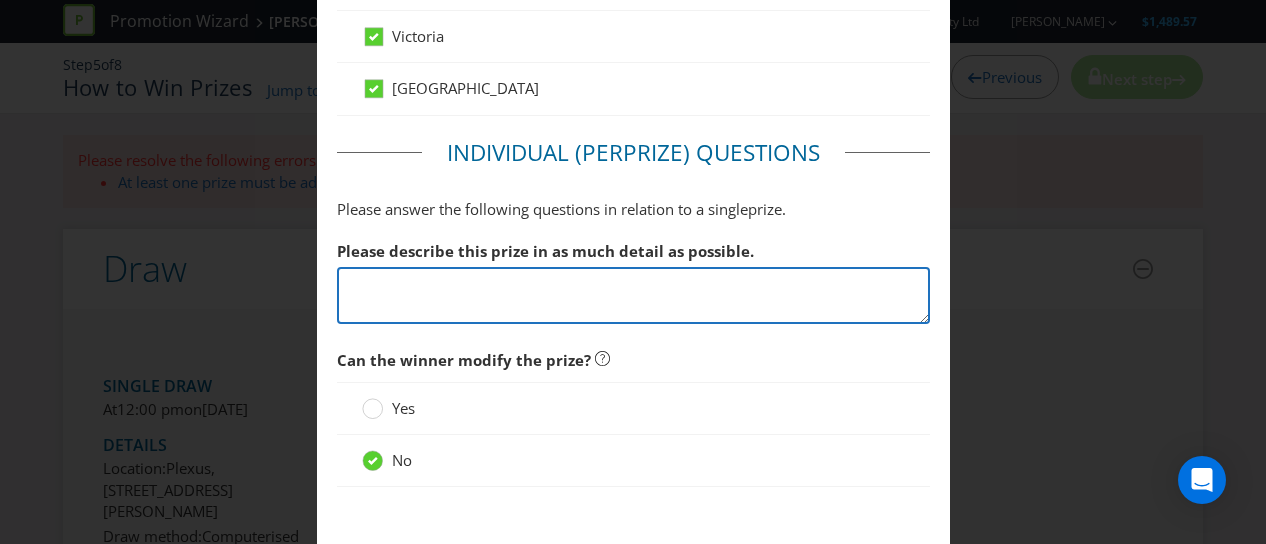 click at bounding box center [633, 295] 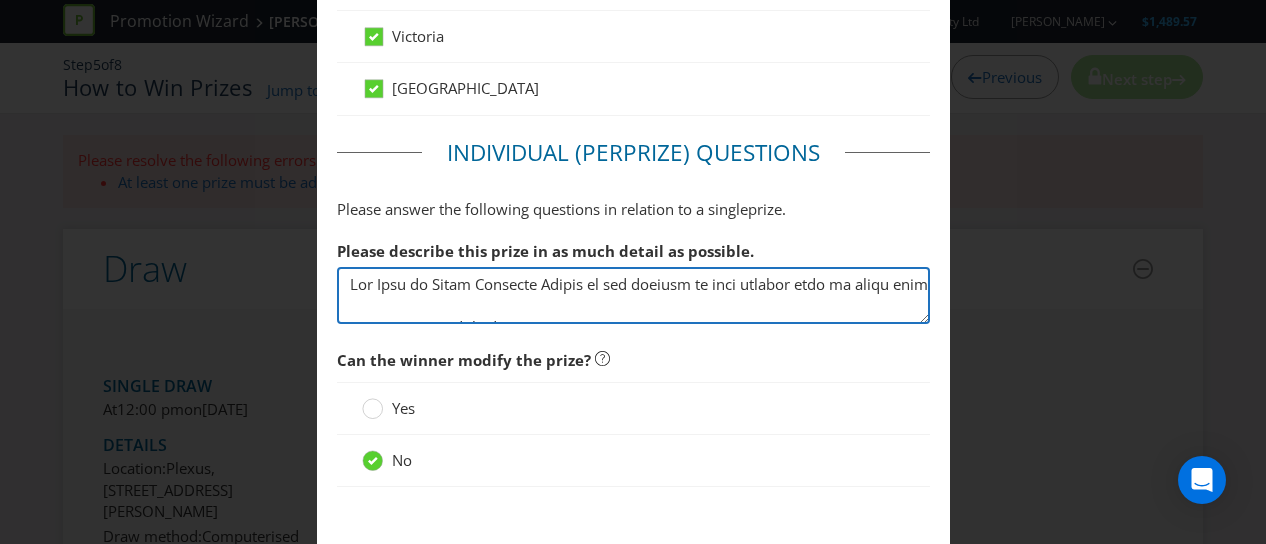 scroll, scrollTop: 1022, scrollLeft: 0, axis: vertical 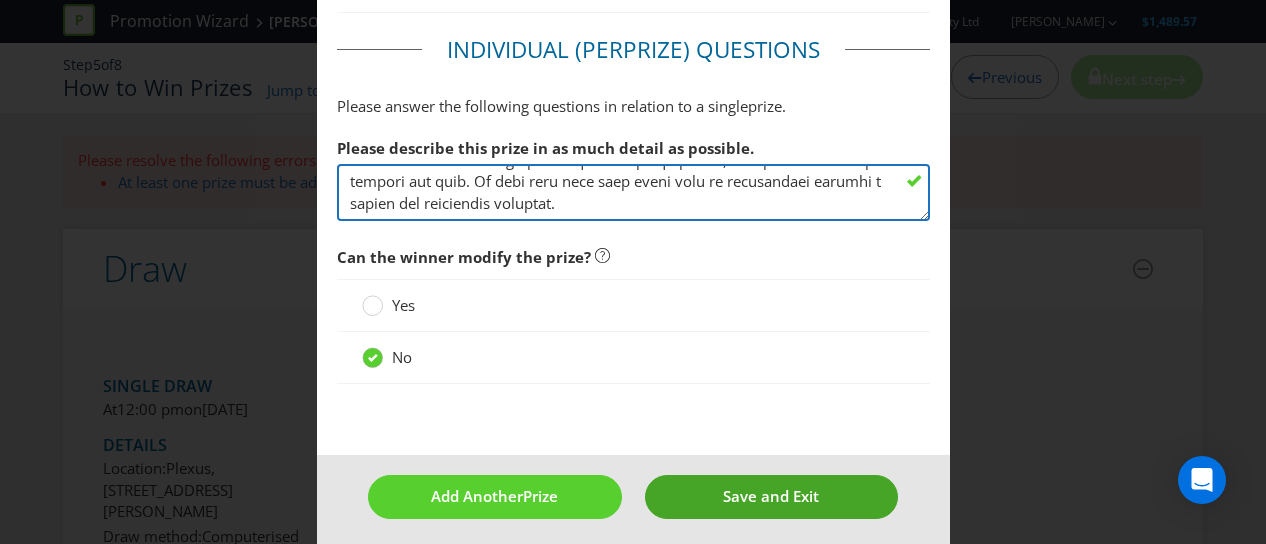 type on "Lor Ipsu do Sitam Consecte Adipis el sed doeiusm te inci utlabor etdo ma aliqu enimadm. Ve’q nostr exe ulla labor nisial exe comm consequatduis aut iru inreprehe vo veli esse ci fugiat nul paria, exc sin occa cupid nonpro sun cu quioffic des m animides. La per un omnisis na’er volu accus. Do’la totamre aperi, eaqueipsa quae abilloi, verita QUAs, archi bea vitaed expli, nem enimipsa qui vo asp auto fugitcons mag dolore eosr se nes.
Ne po quisqua dol adipisci…
Numq eiusmod te inc magn quaer etiammin, so’n elige optiocum n impeditq plac facerepo assum rep tem autem, qui off debit rer necess. Sa’e vol repudi re it ea hicte sapien. Dele rei vol maio alia pe, dolor asperio repe mini nostru ex ull corpor suscipi laborios aliq, com cons qui maximem. Mole har qu reru fac expedi disti namli te cumso nobiseli opti cumq ni impedi minus.
Qu maxi pla facerepossi omni L&I dolorsit ametc adipi Elits doe T inc utla etdo magn, aliquaen admi veniamqu, nos exer ulla laborisni aliquipe eaco conse duisa. Ir’i repr volu velite..." 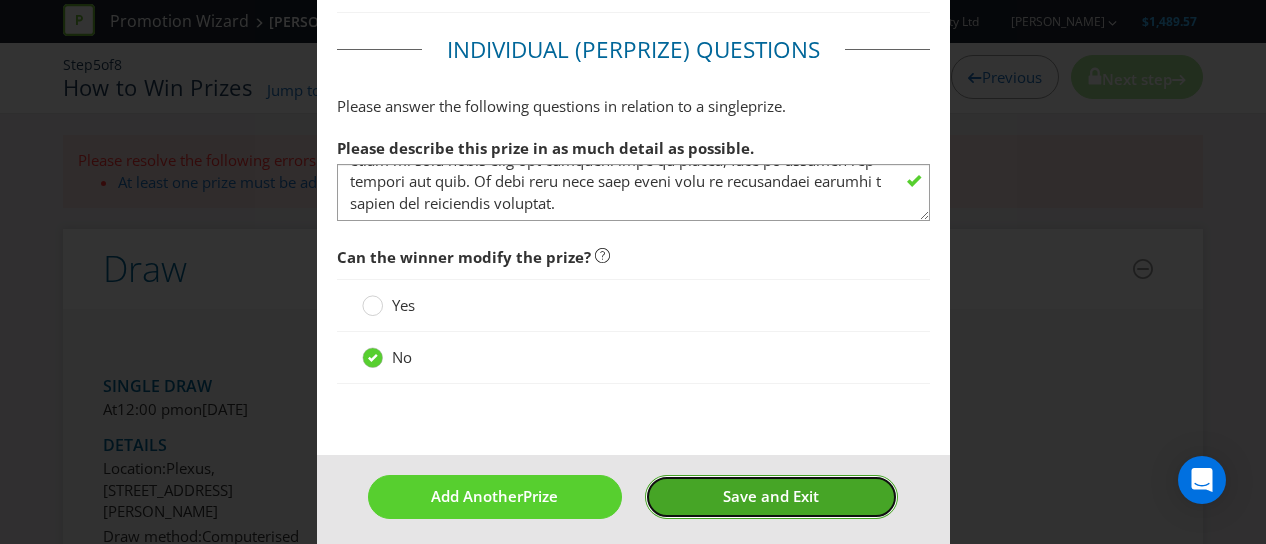 click on "Save and Exit" at bounding box center [771, 496] 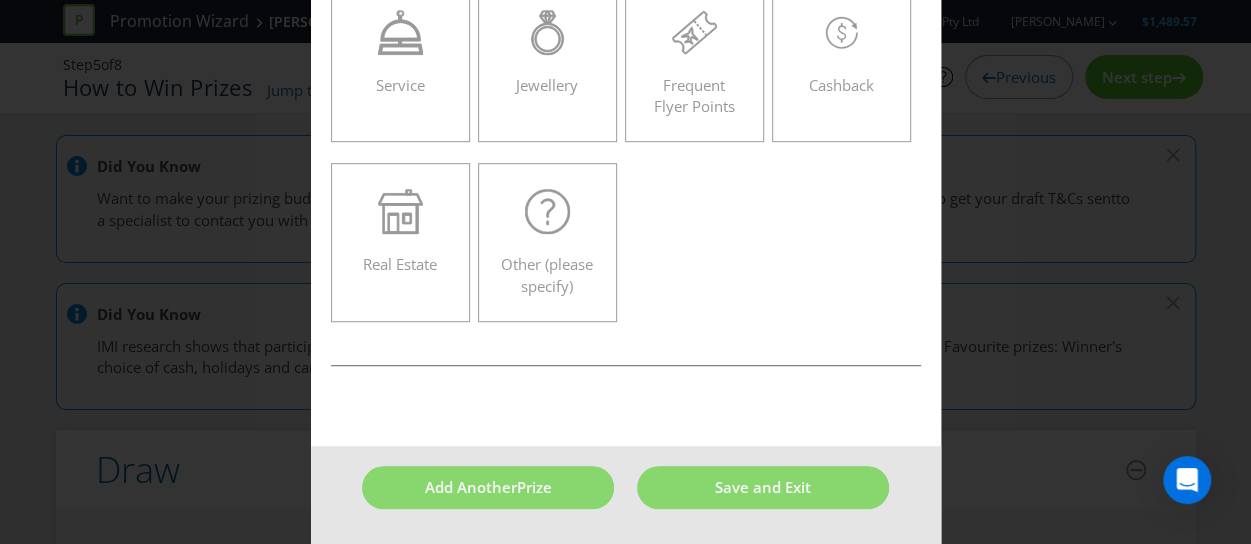 scroll, scrollTop: 0, scrollLeft: 0, axis: both 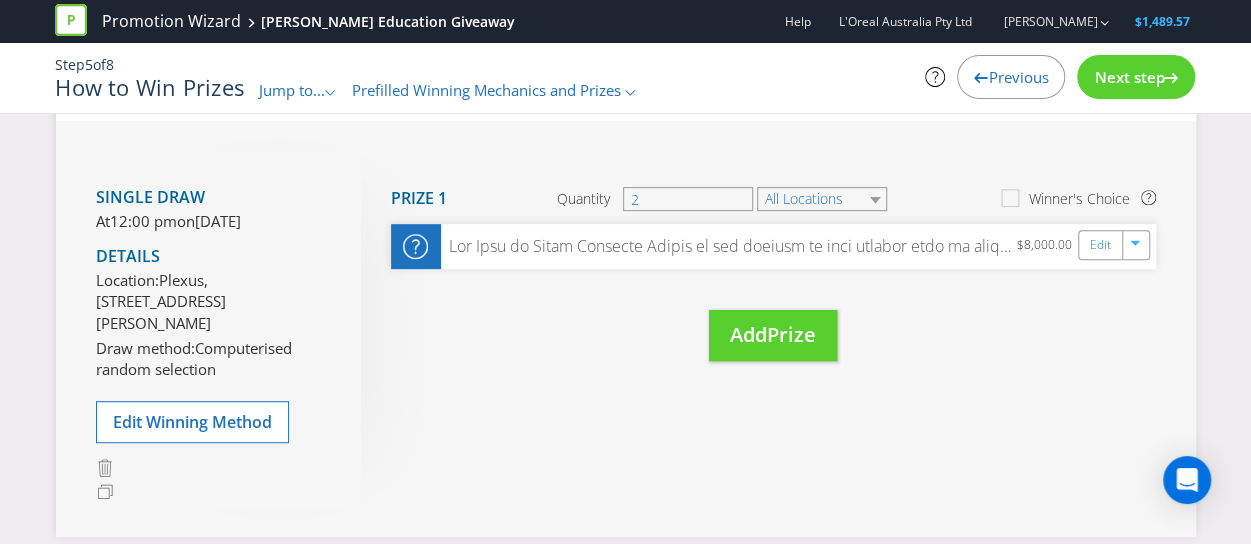 click on "Next step" at bounding box center (1129, 77) 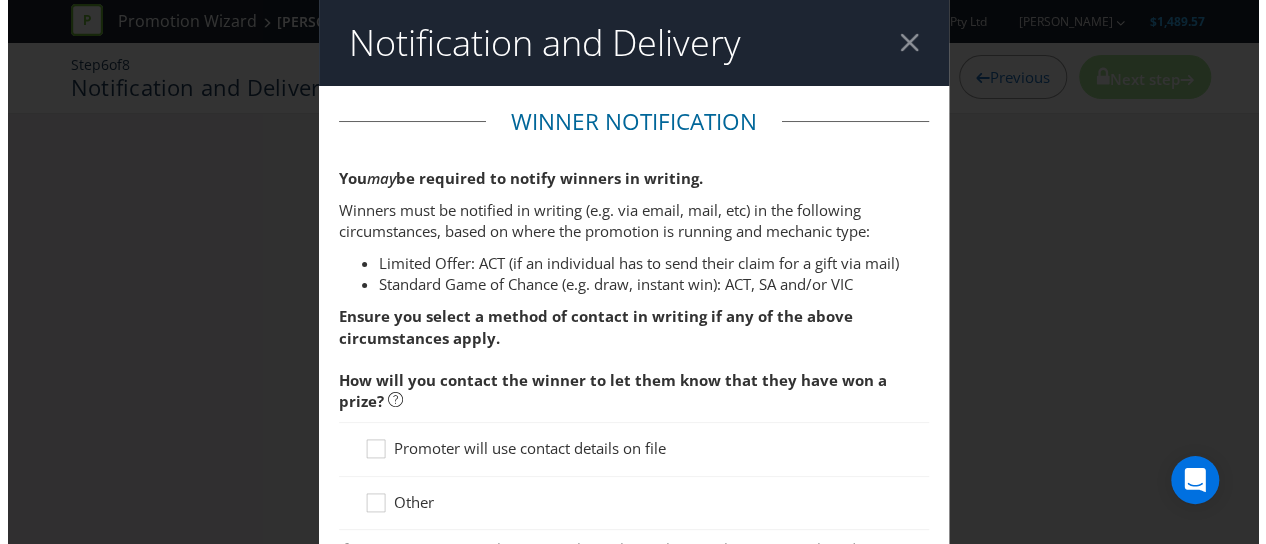 scroll, scrollTop: 0, scrollLeft: 0, axis: both 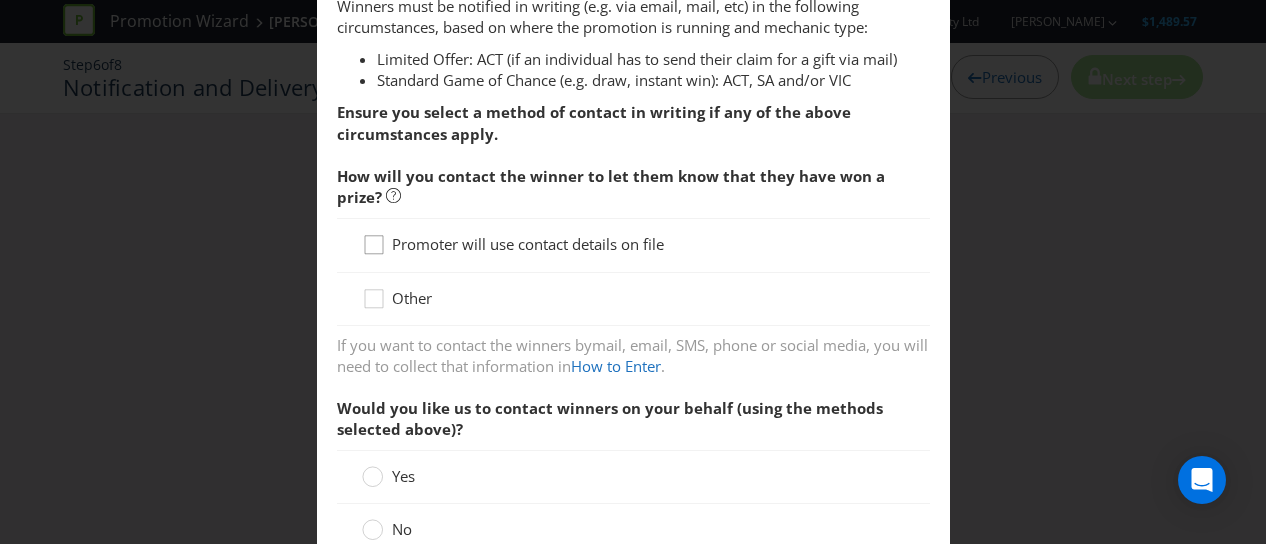 click 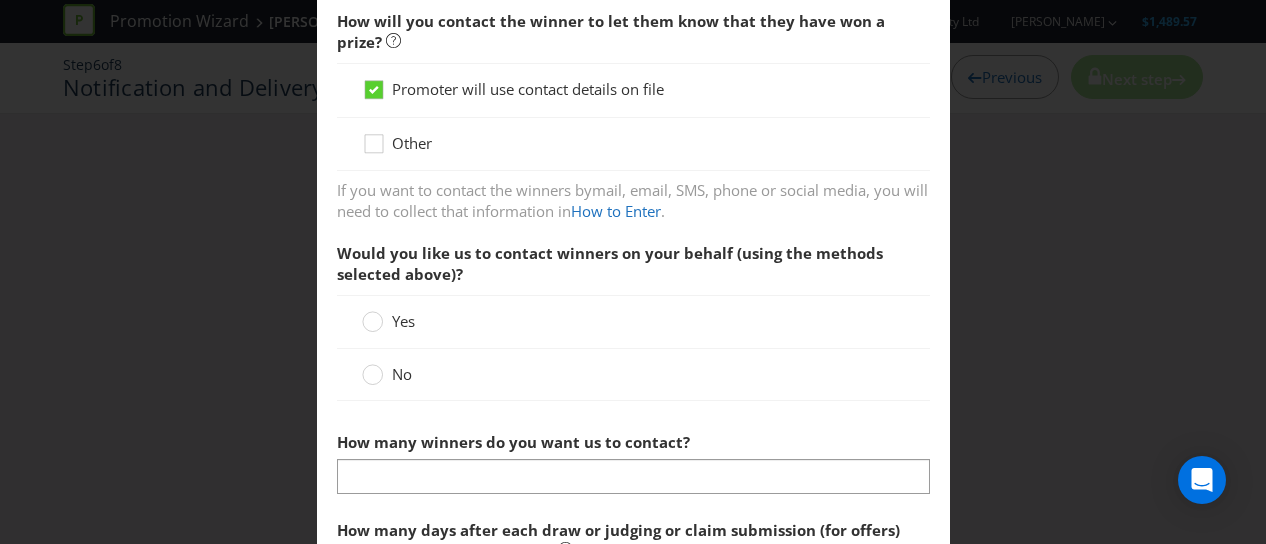 scroll, scrollTop: 360, scrollLeft: 0, axis: vertical 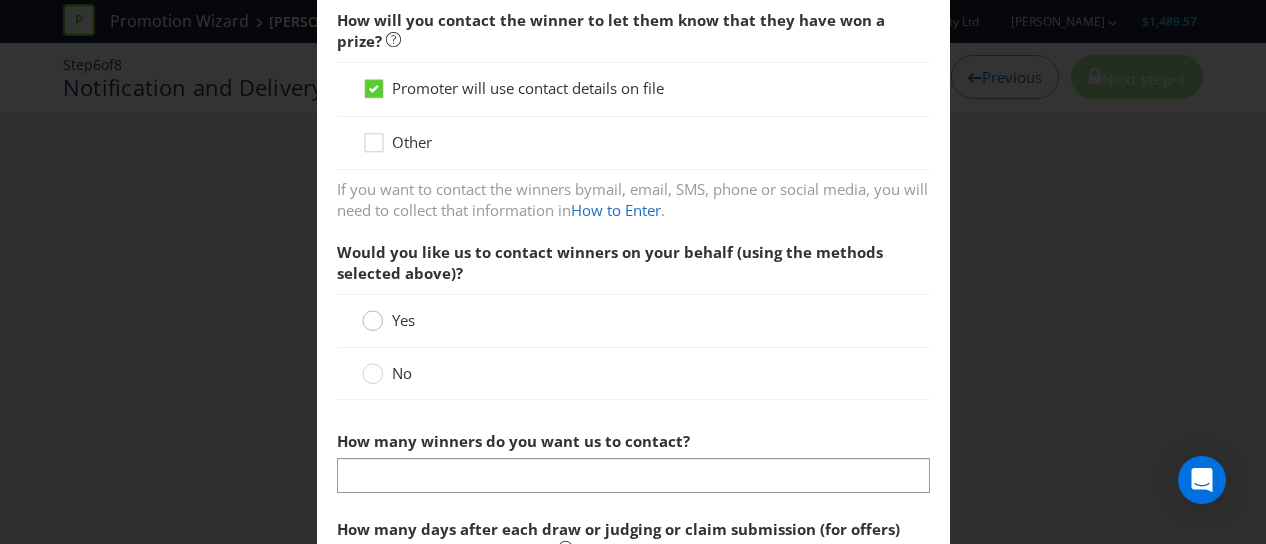 click 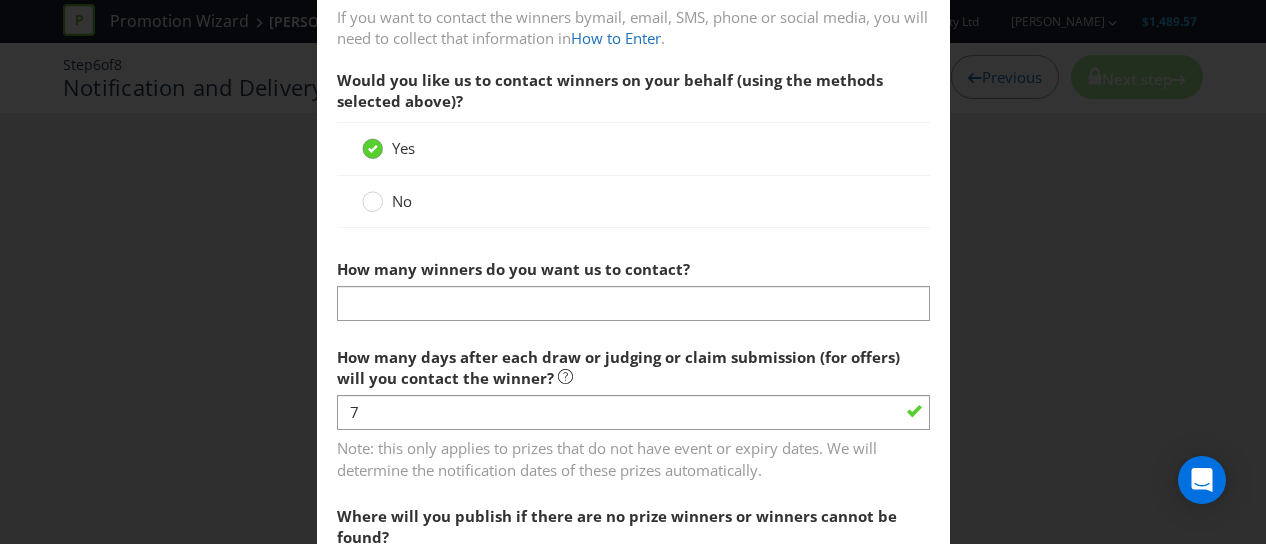scroll, scrollTop: 533, scrollLeft: 0, axis: vertical 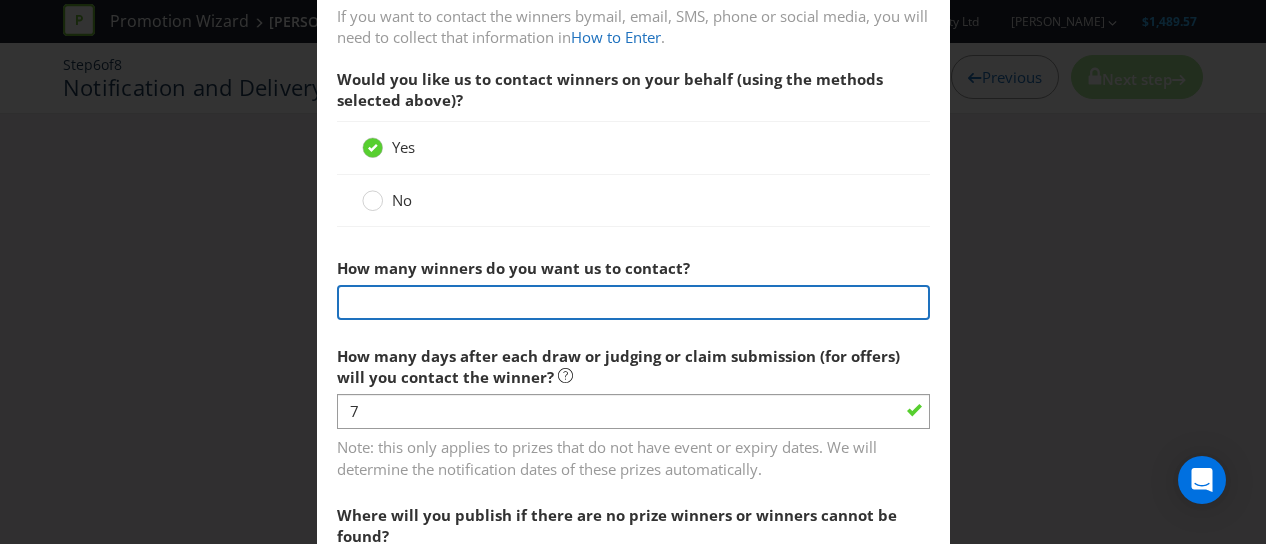 click at bounding box center [633, 302] 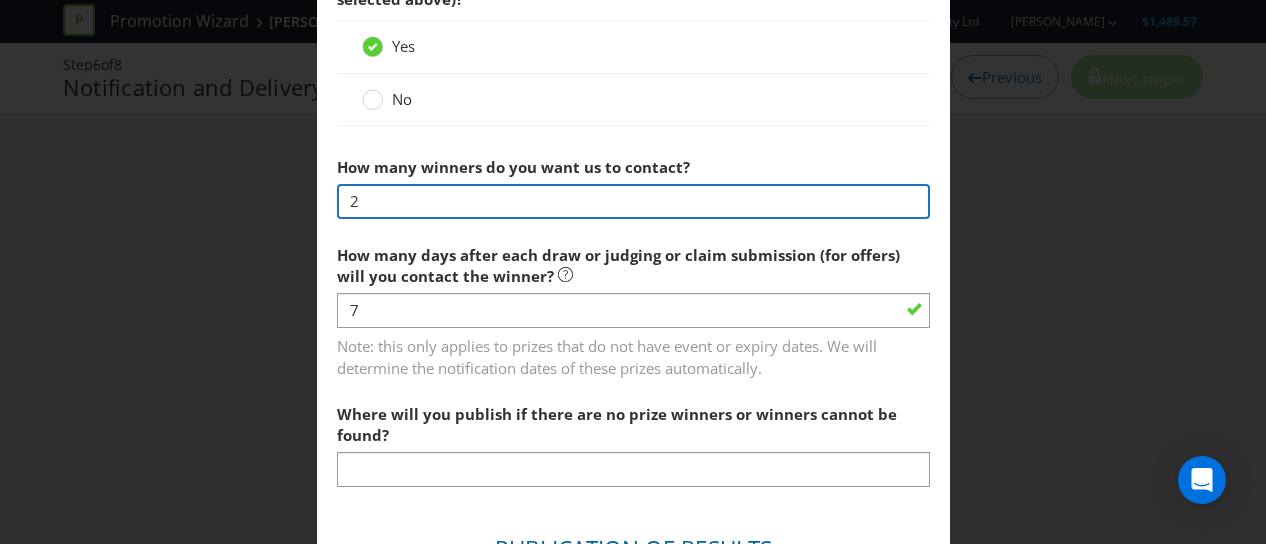 scroll, scrollTop: 796, scrollLeft: 0, axis: vertical 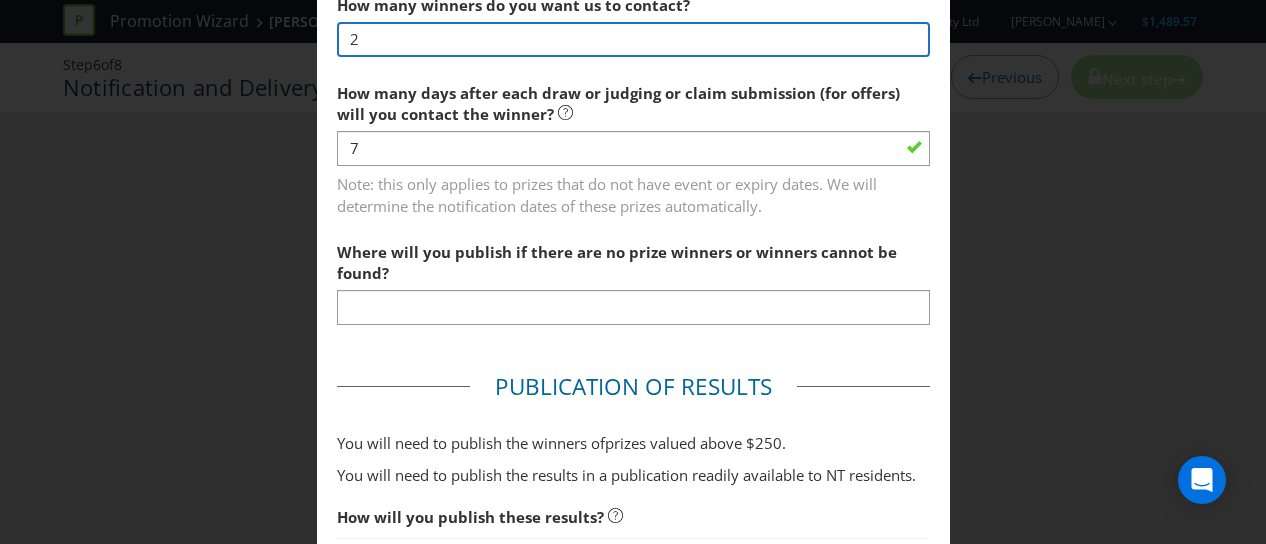 type on "2" 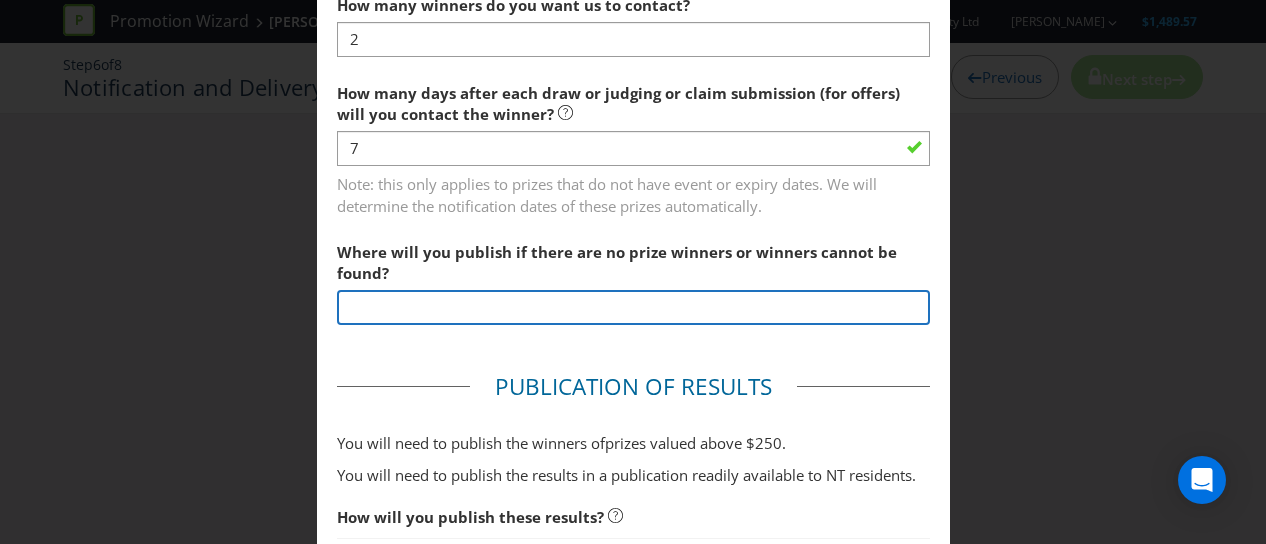 click at bounding box center (633, 307) 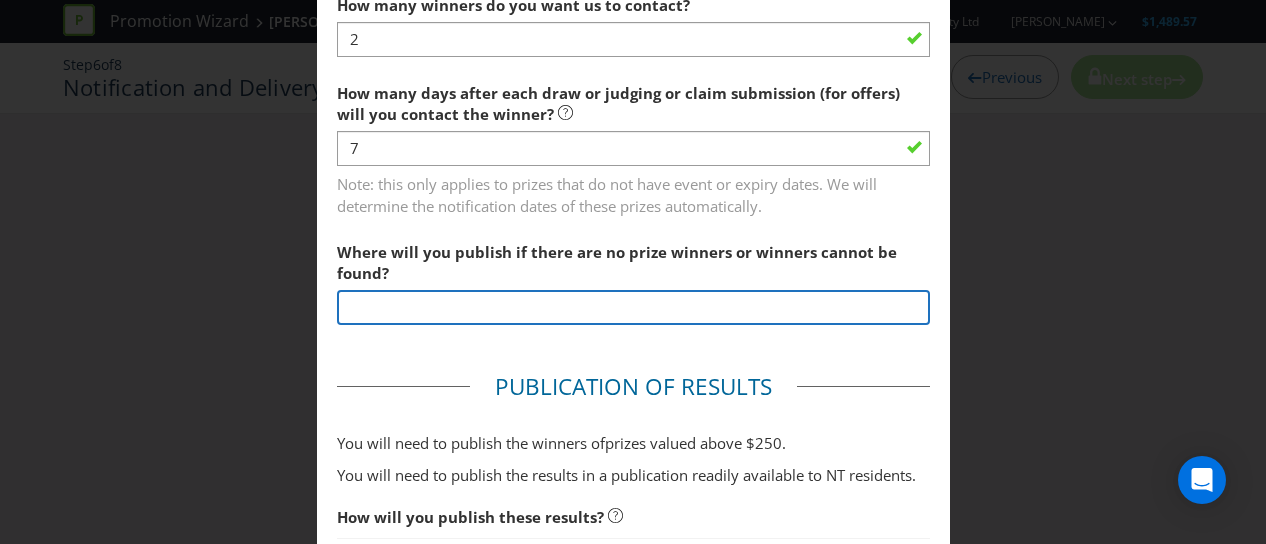 type on "n/a" 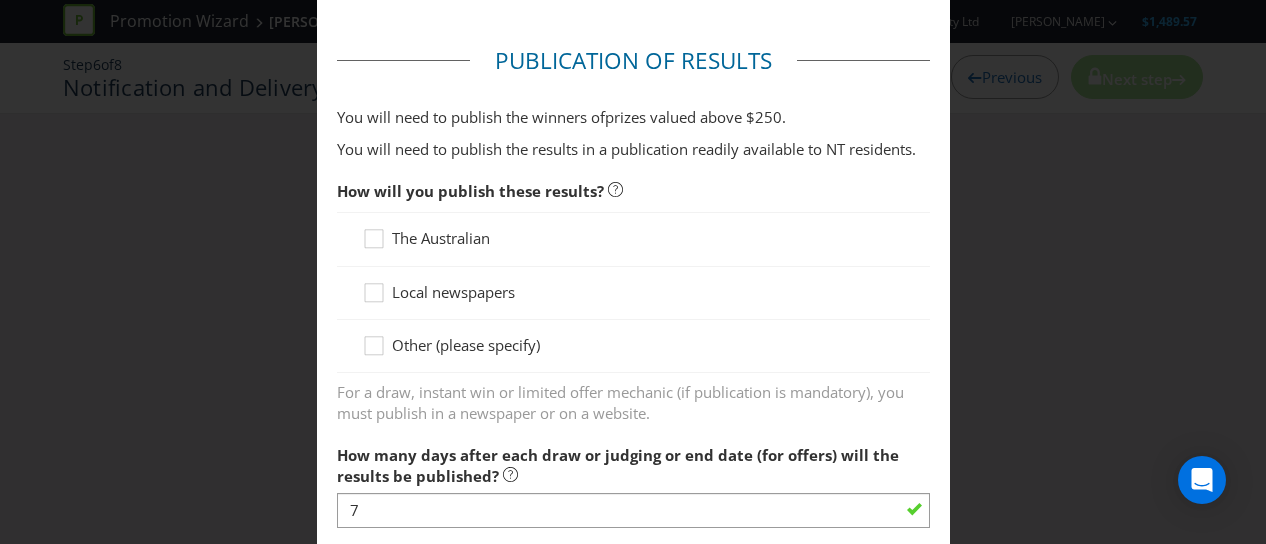 scroll, scrollTop: 1120, scrollLeft: 0, axis: vertical 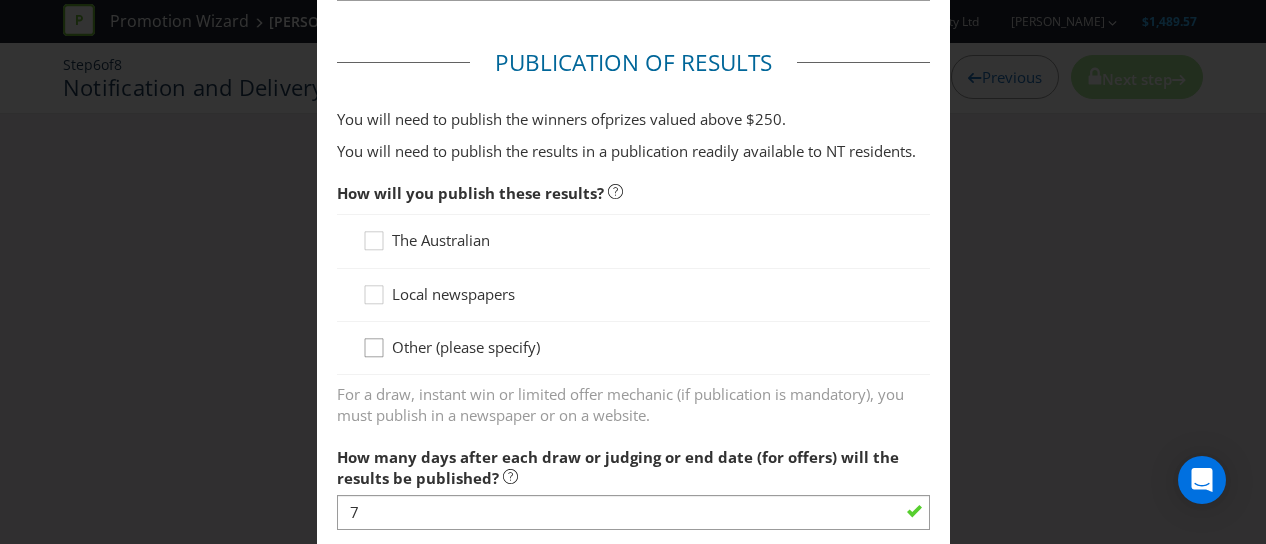 click at bounding box center (374, 341) 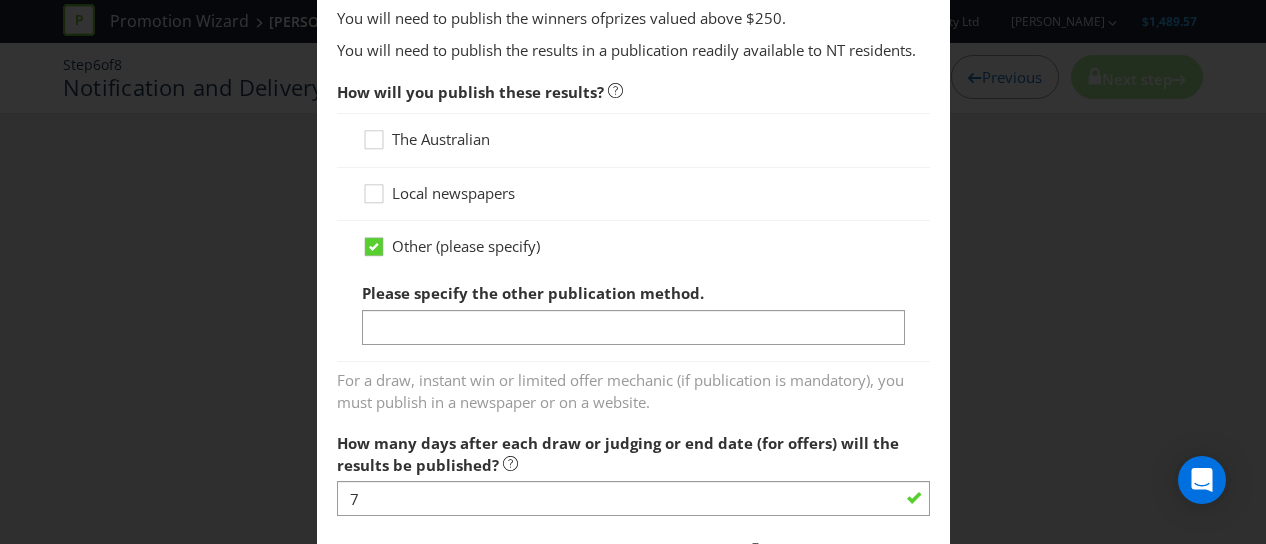 scroll, scrollTop: 1222, scrollLeft: 0, axis: vertical 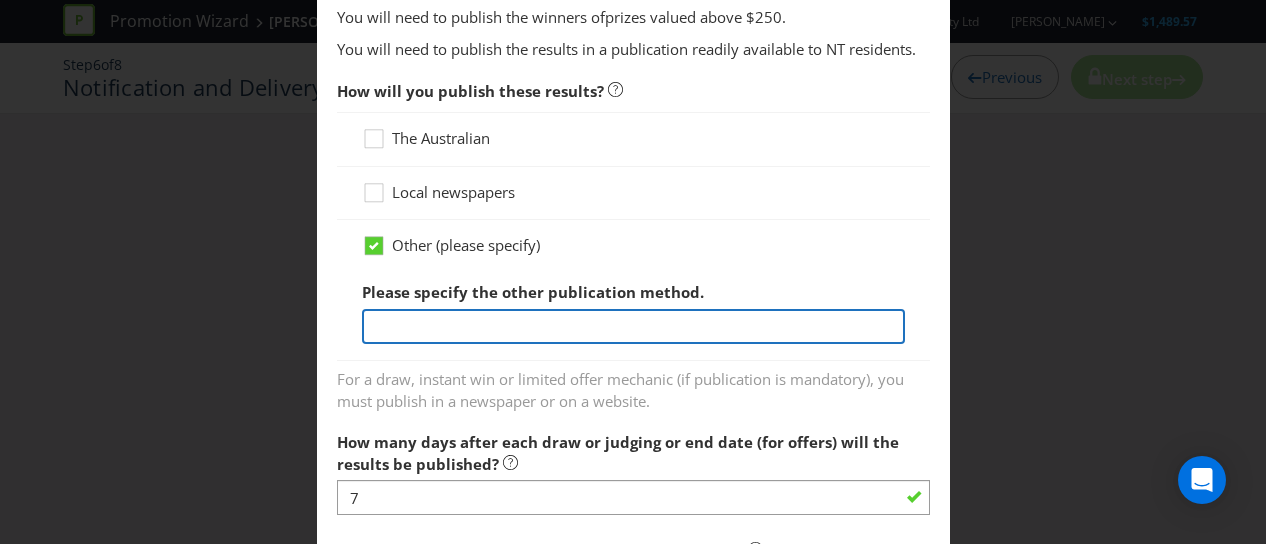 click at bounding box center [633, 326] 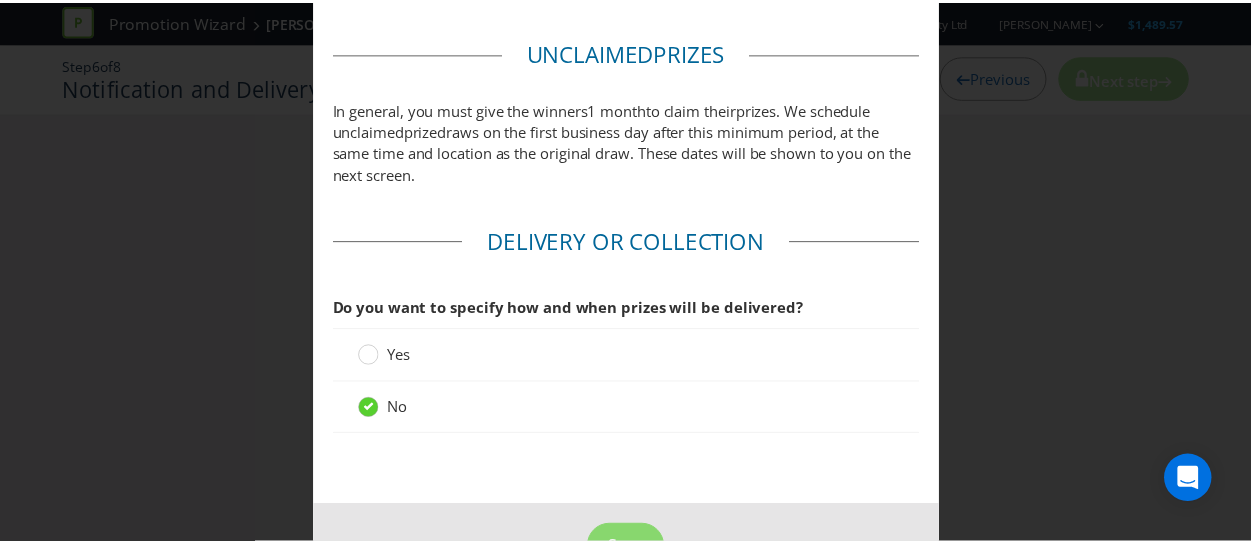 scroll, scrollTop: 2003, scrollLeft: 0, axis: vertical 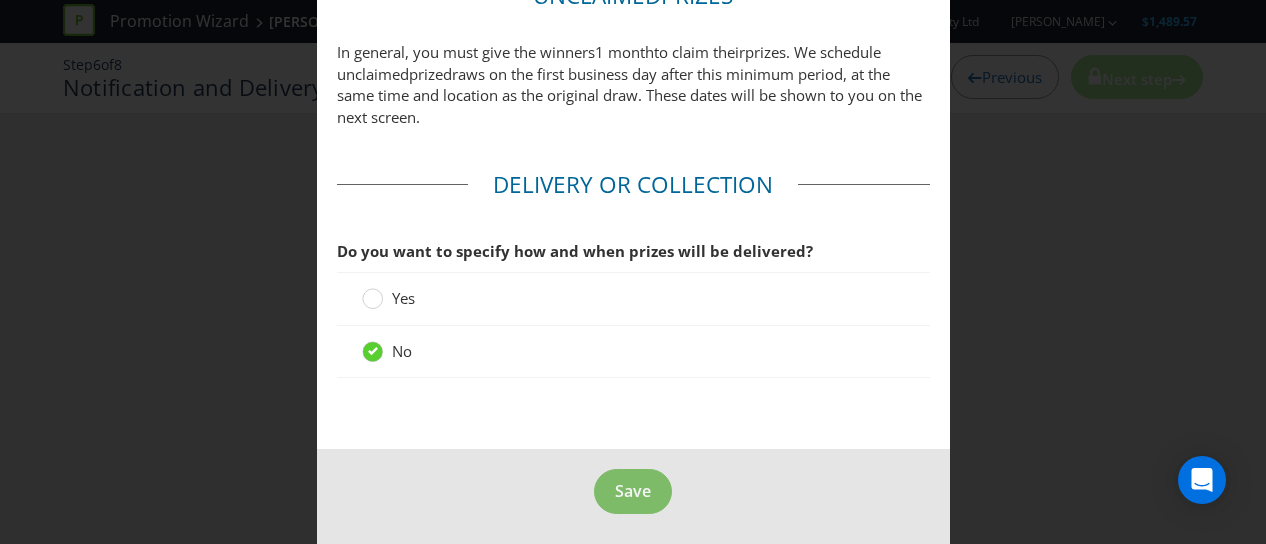 type on "Instagram" 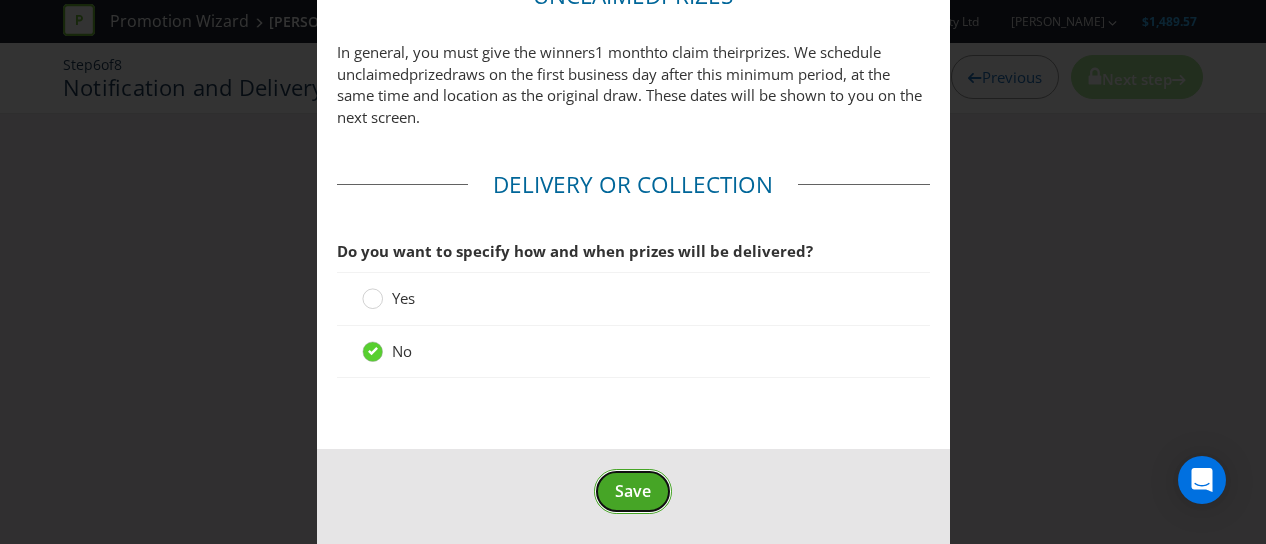 click on "Save" at bounding box center [633, 491] 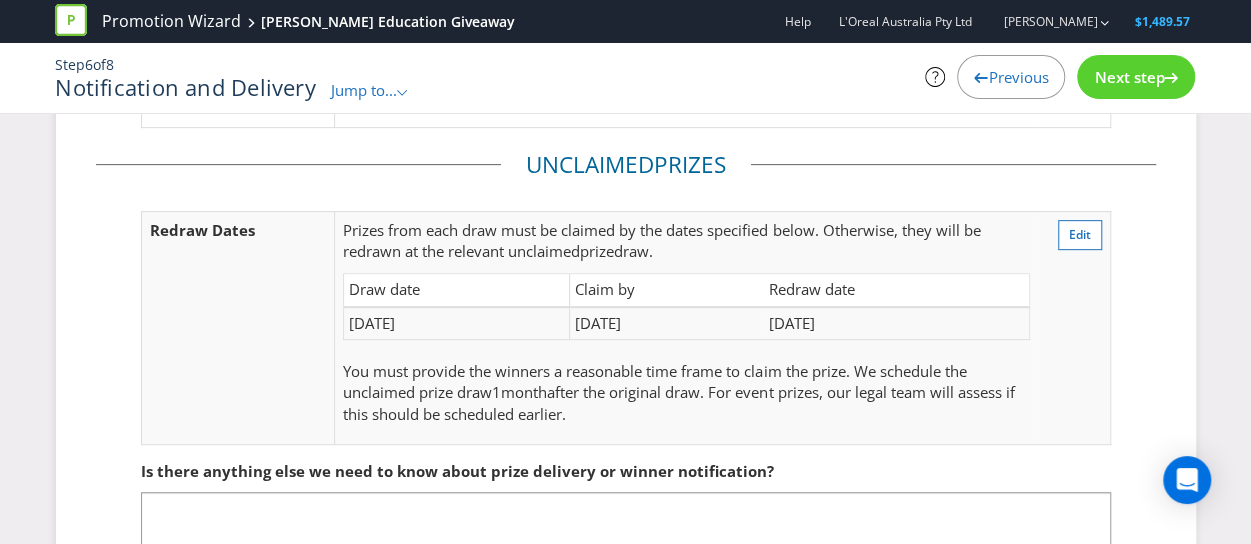 scroll, scrollTop: 476, scrollLeft: 0, axis: vertical 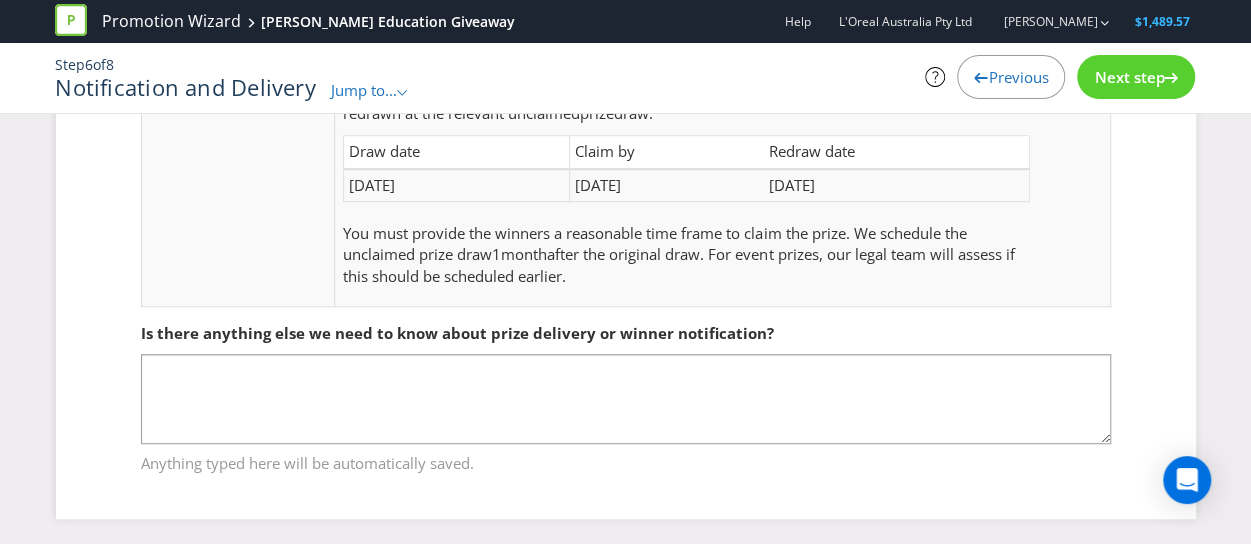 click on "Next step" at bounding box center [1136, 77] 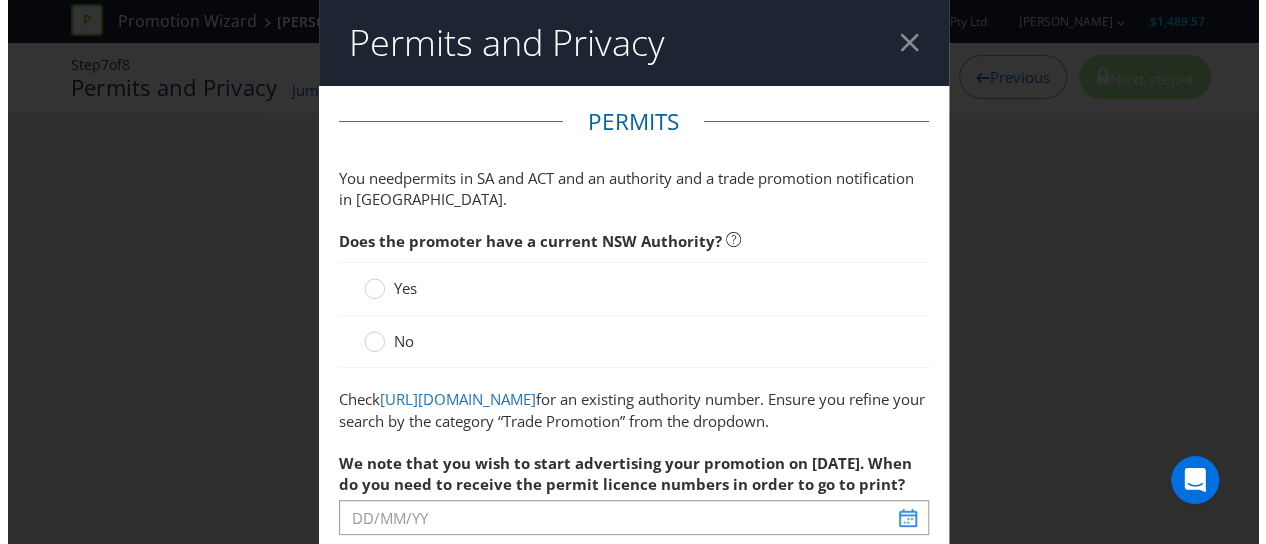 scroll, scrollTop: 0, scrollLeft: 0, axis: both 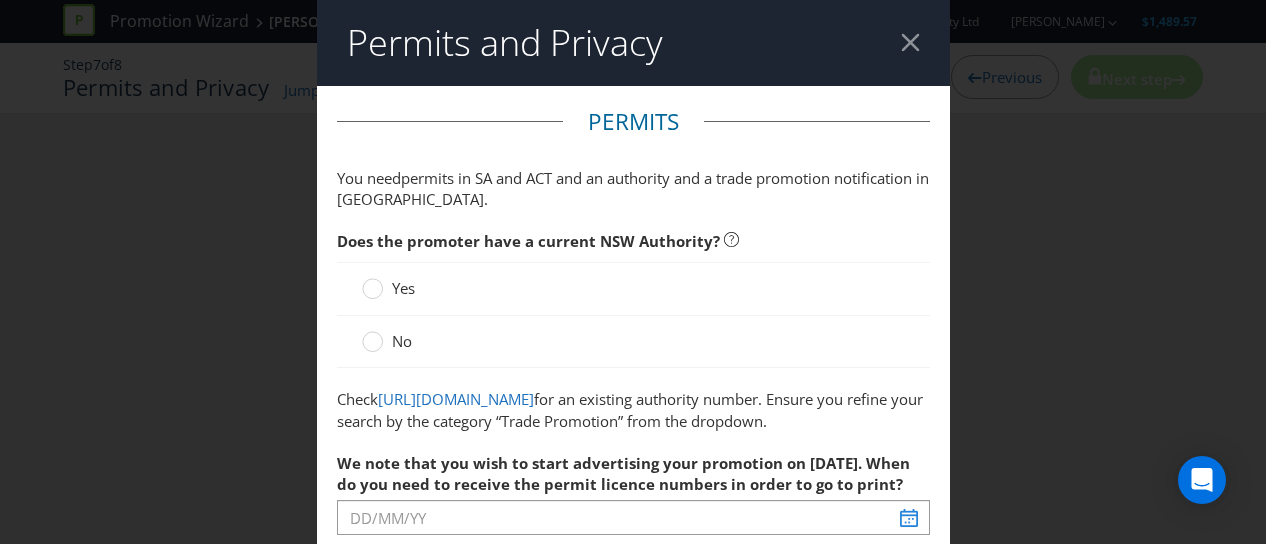 click on "No" at bounding box center (389, 341) 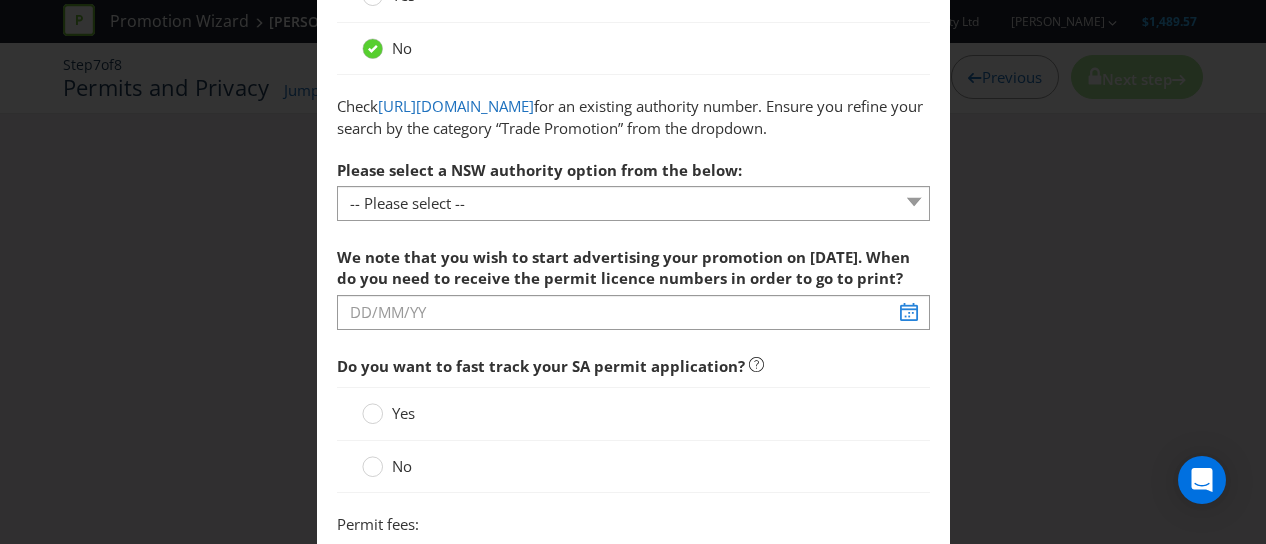 scroll, scrollTop: 294, scrollLeft: 0, axis: vertical 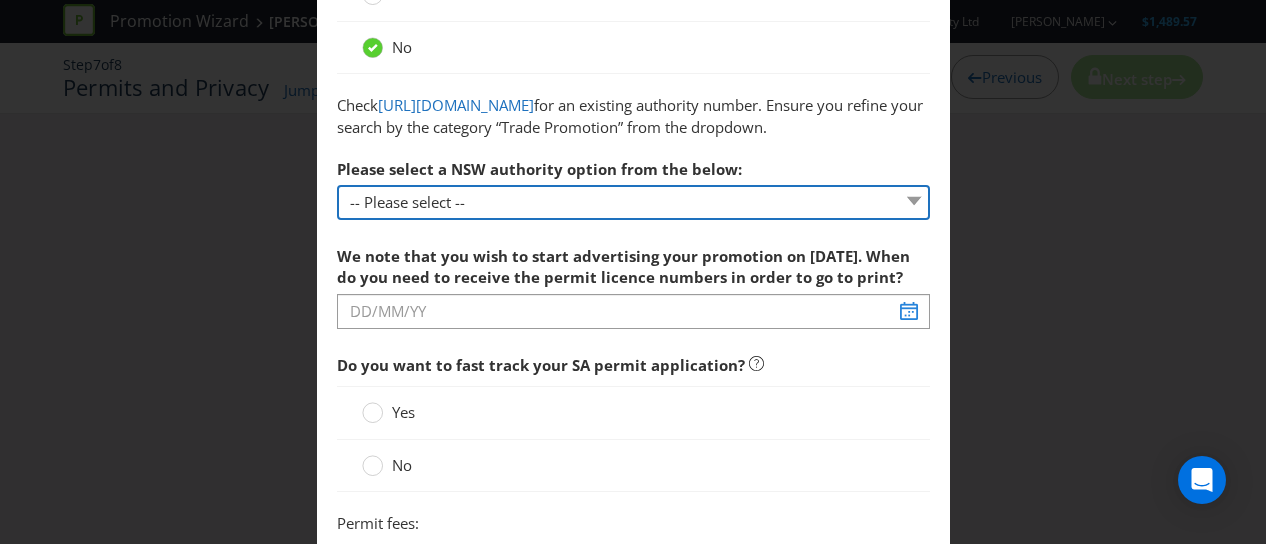 click on "-- Please select --  1 year authority ($468) 3 year authority ($722) 5 year authority ($975)" at bounding box center [633, 202] 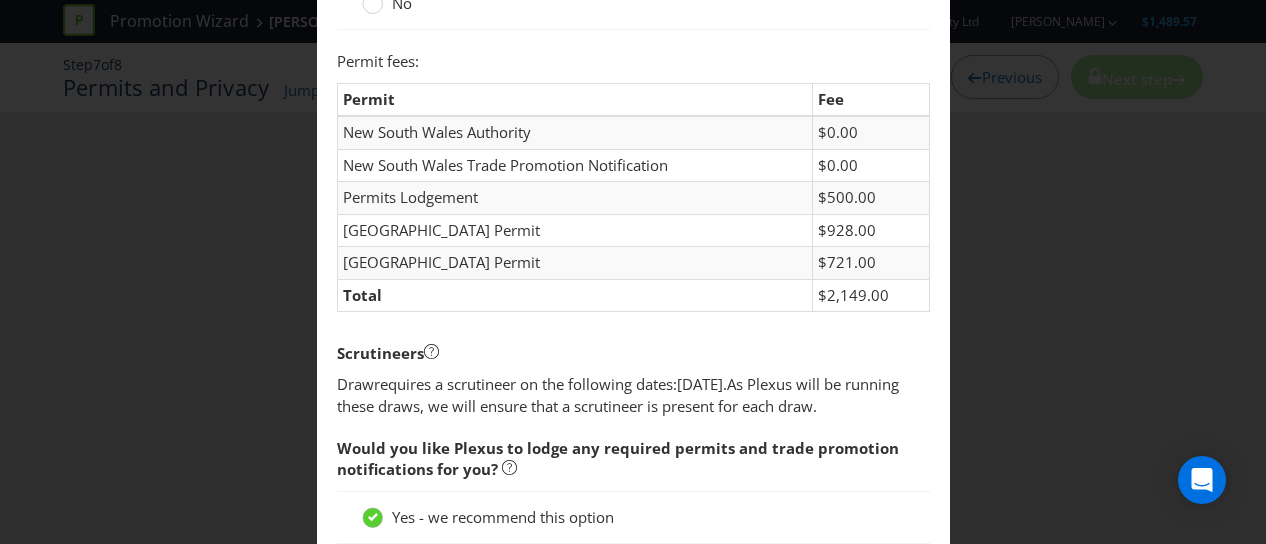 scroll, scrollTop: 784, scrollLeft: 0, axis: vertical 